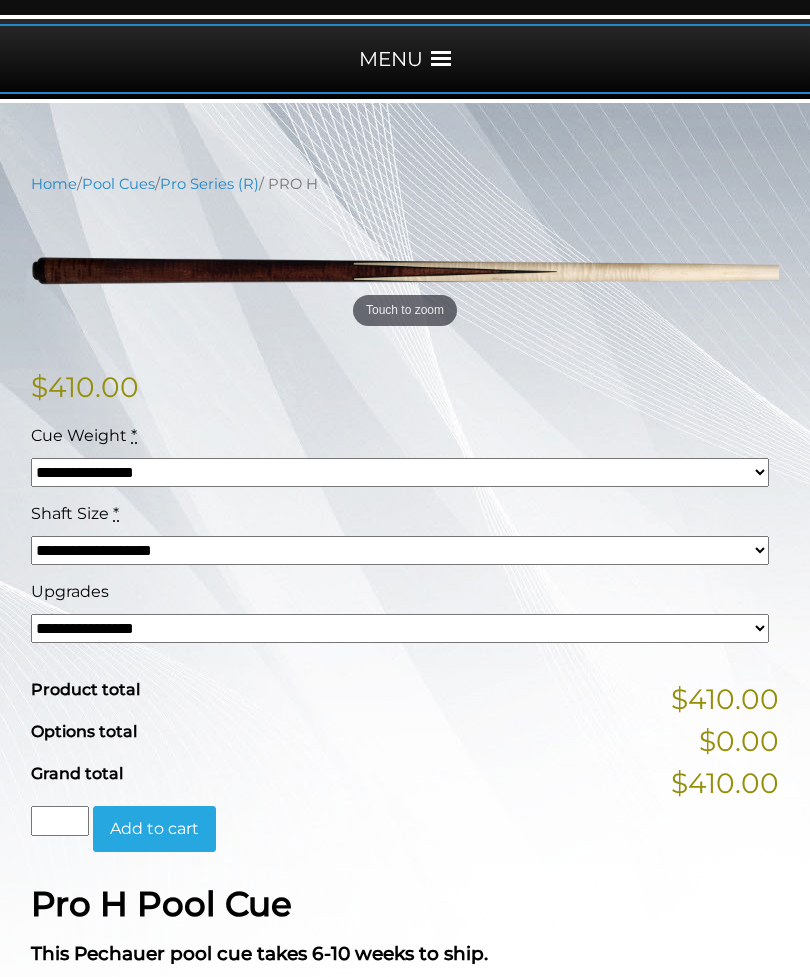 scroll, scrollTop: 0, scrollLeft: 0, axis: both 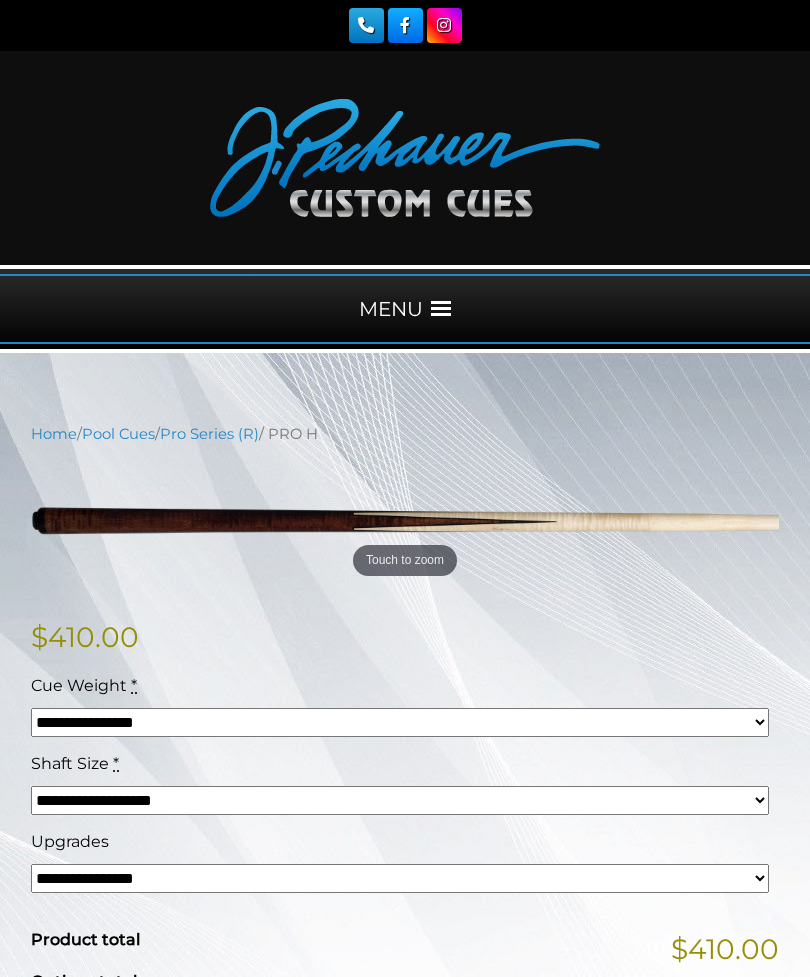 click at bounding box center (441, 309) 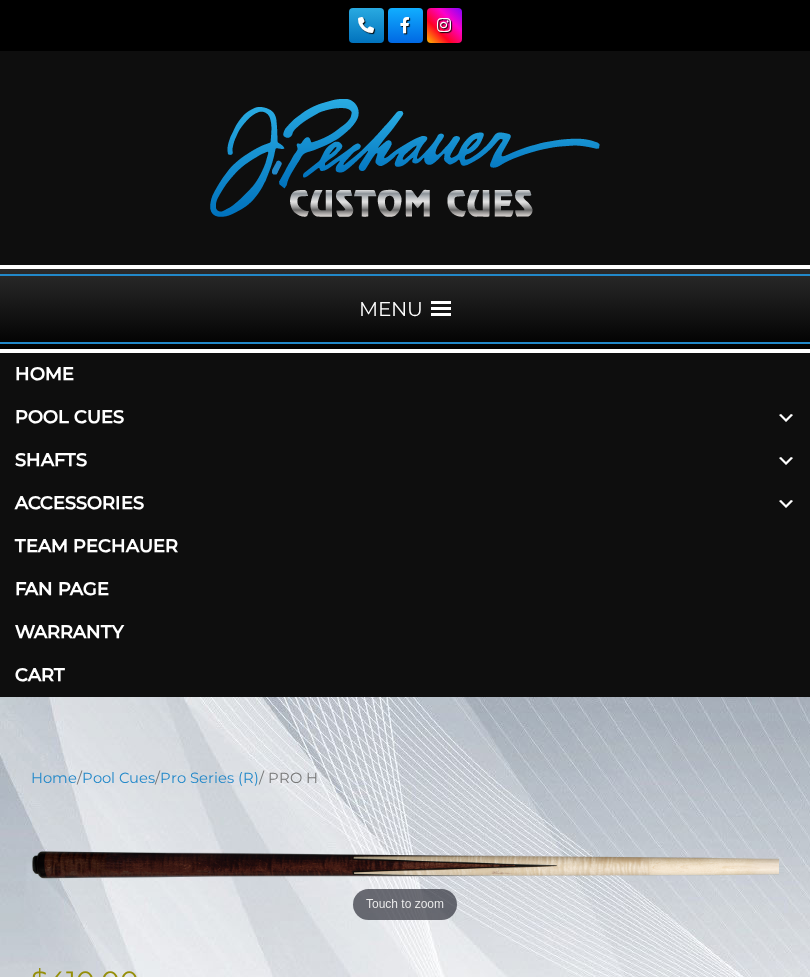click on "Pool Cues" at bounding box center (405, 417) 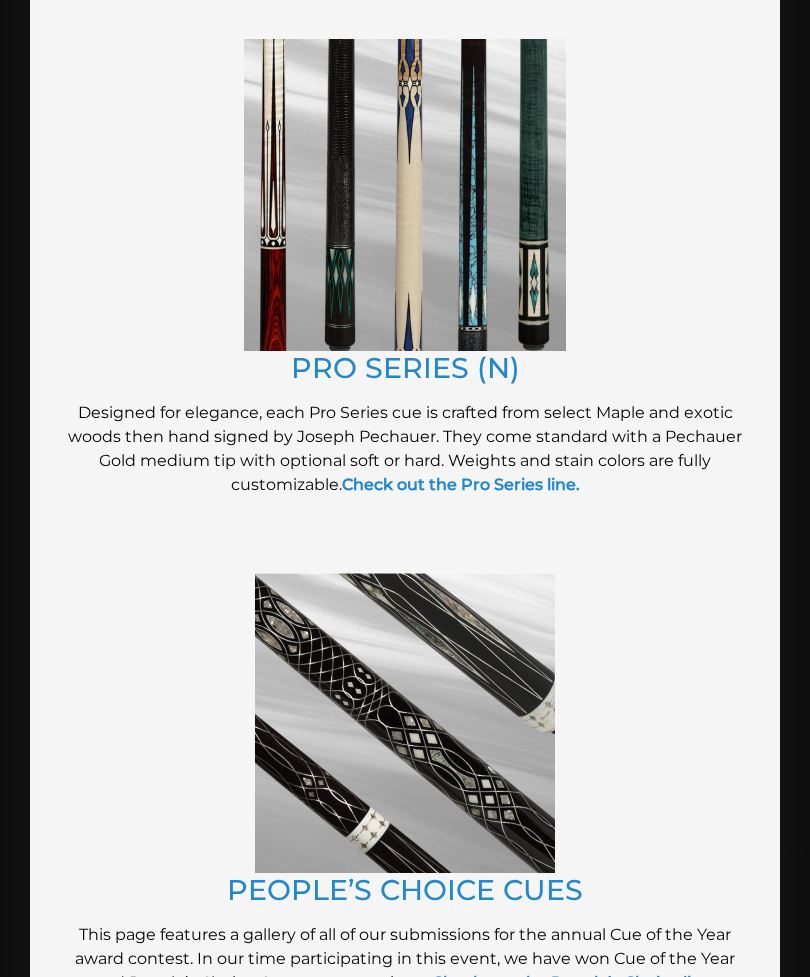scroll, scrollTop: 2193, scrollLeft: 0, axis: vertical 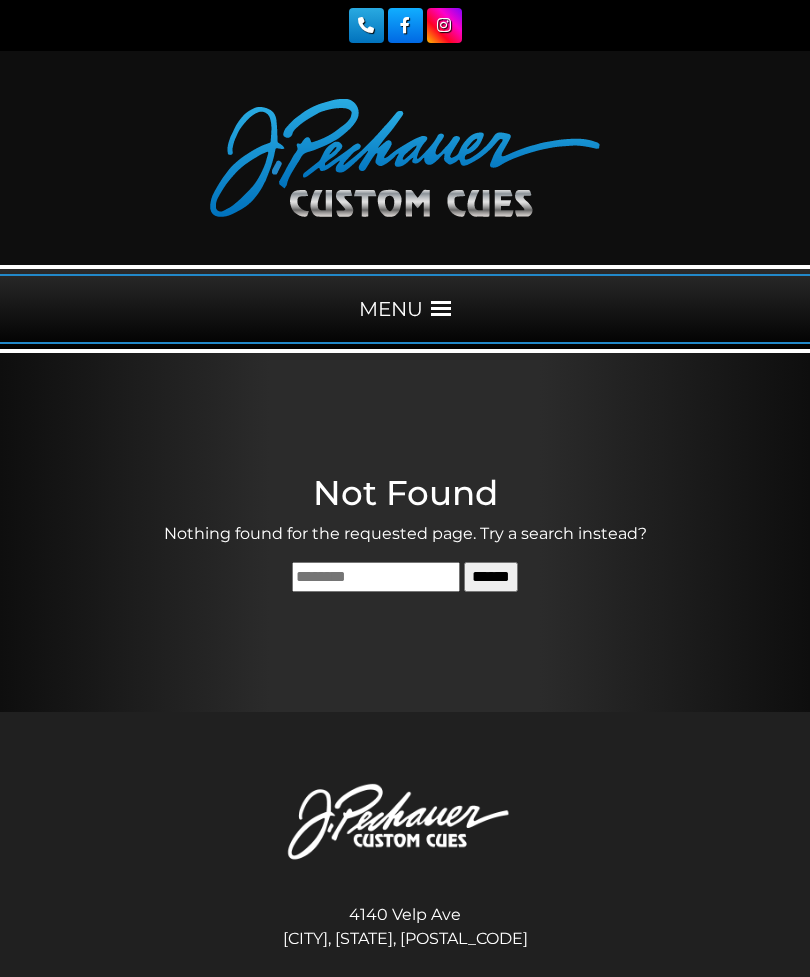 click on "MENU" at bounding box center (405, 309) 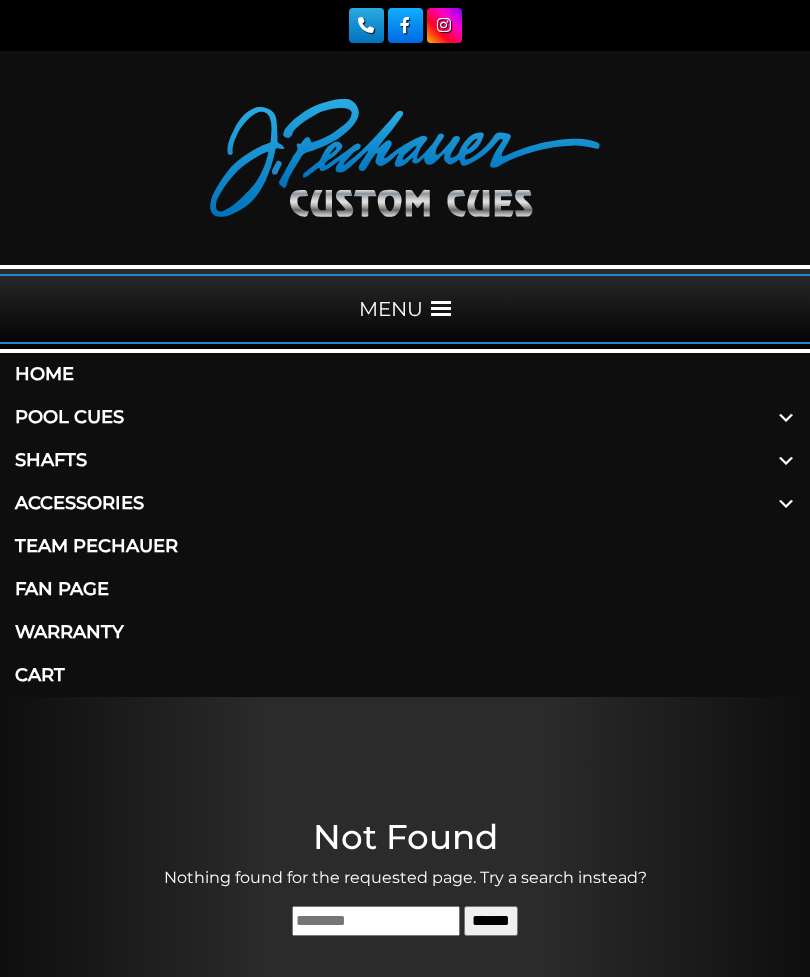 click at bounding box center (786, 417) 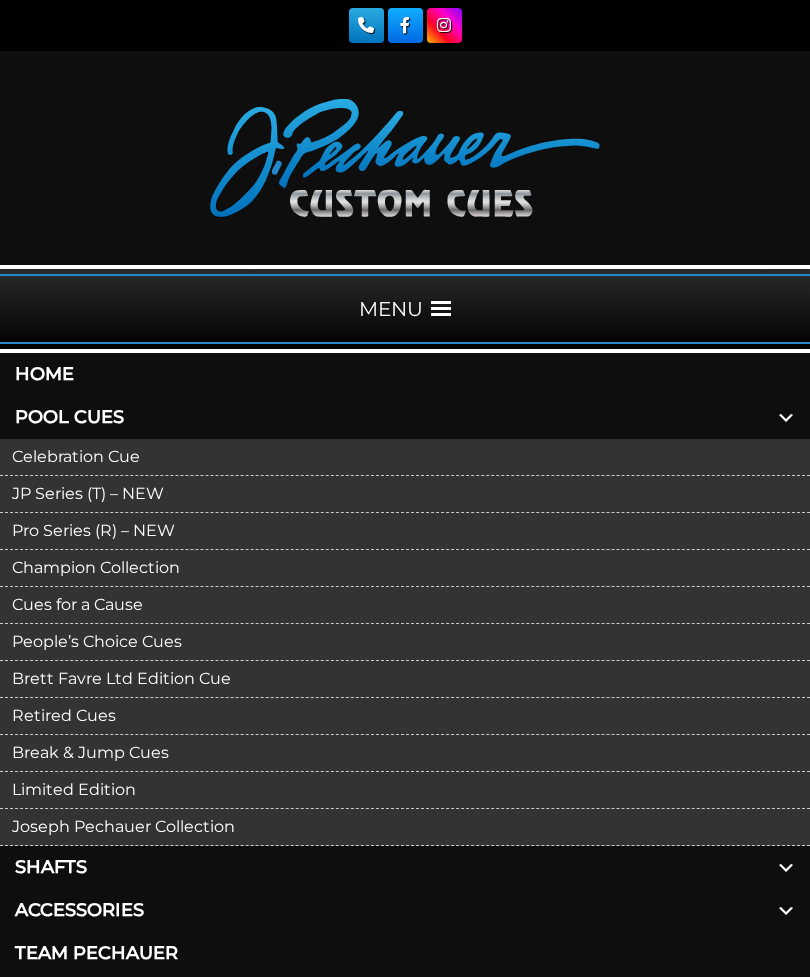 click on "Pro Series (R) – NEW" at bounding box center (405, 531) 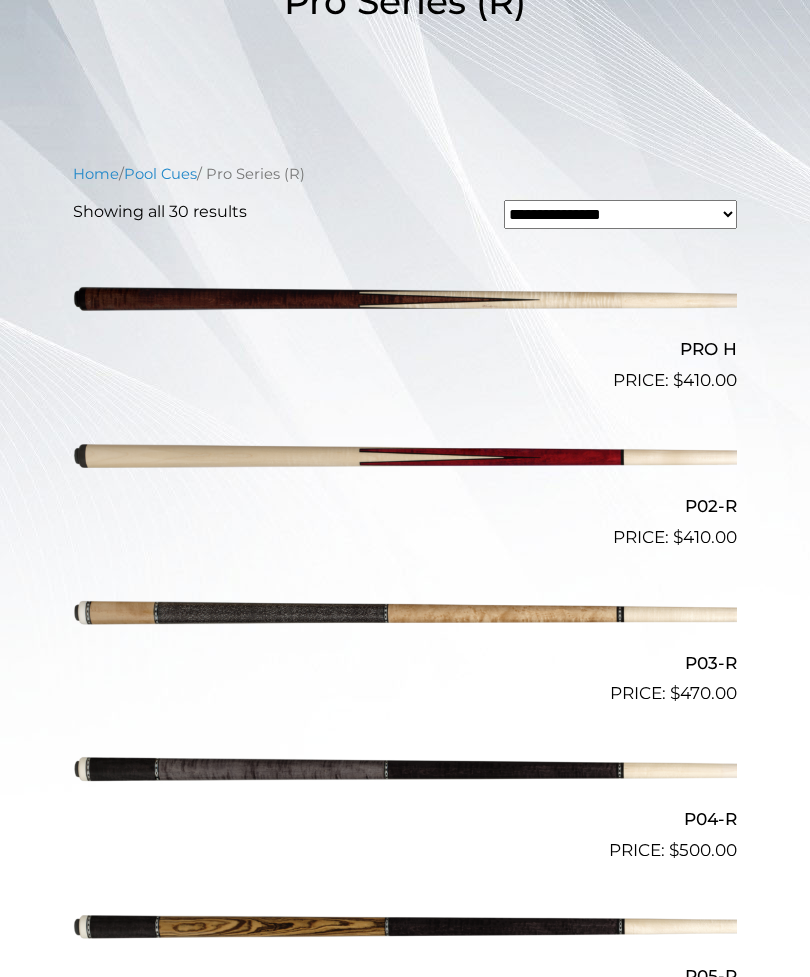 scroll, scrollTop: 512, scrollLeft: 0, axis: vertical 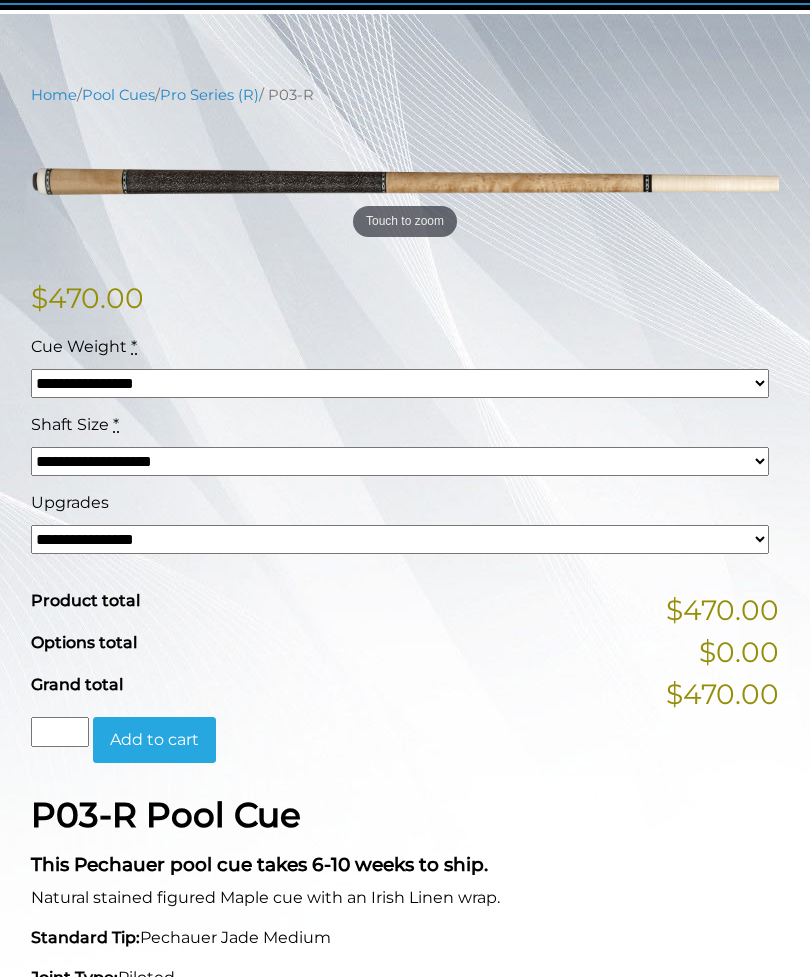 click on "**********" at bounding box center (400, 384) 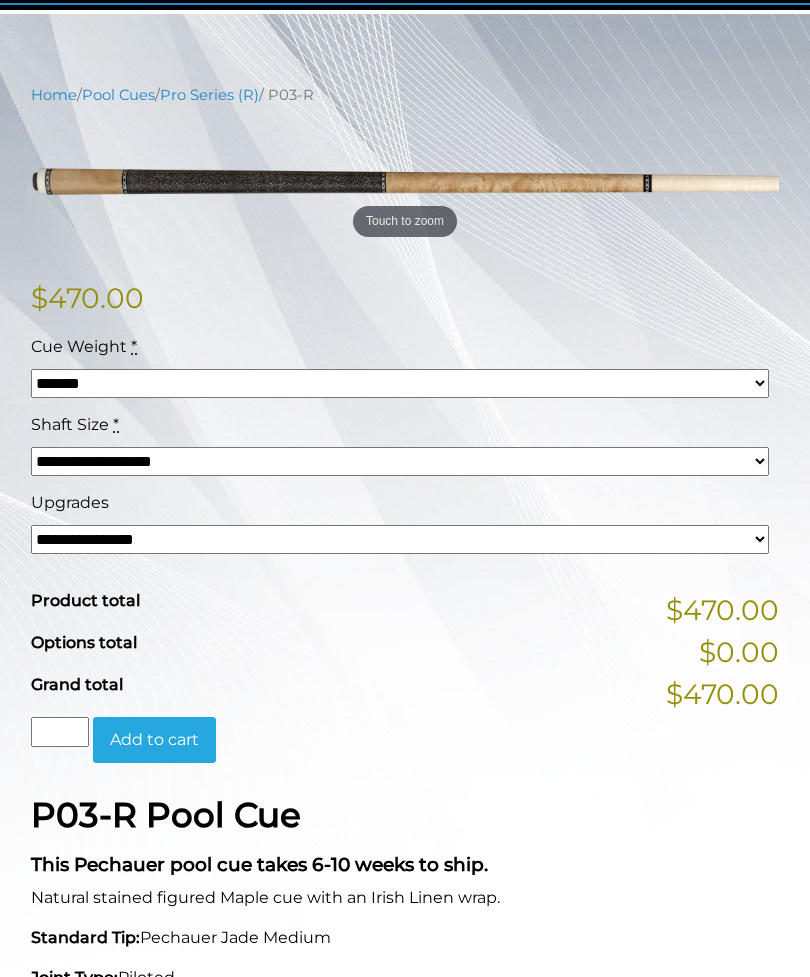 click on "**********" at bounding box center (400, 461) 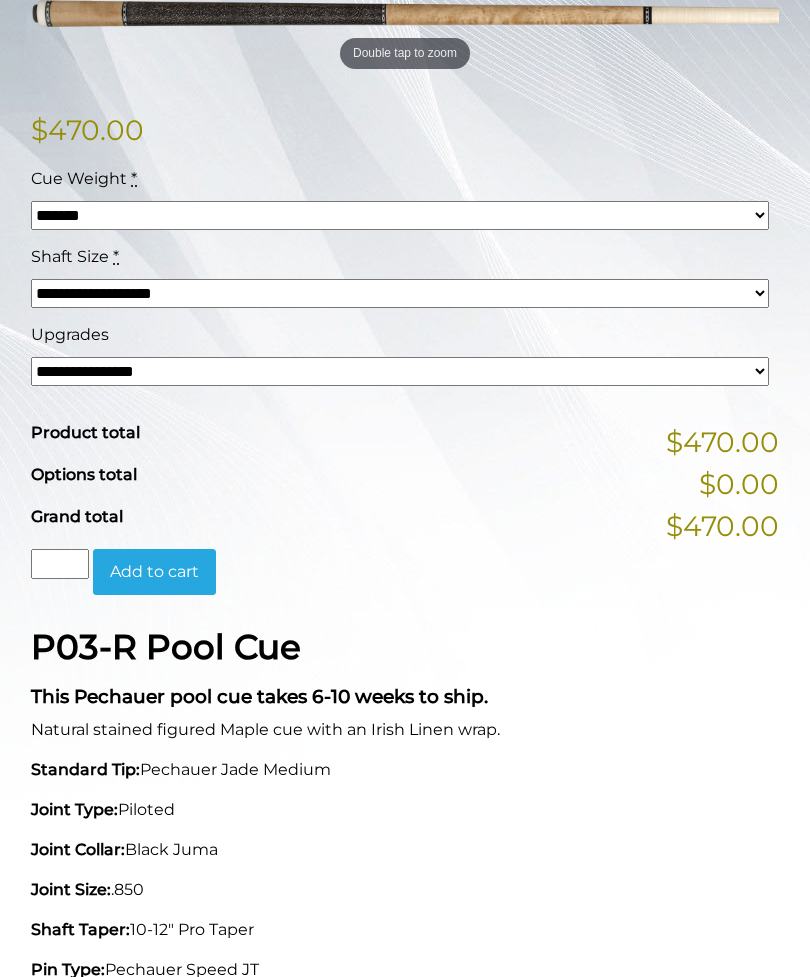 scroll, scrollTop: 458, scrollLeft: 0, axis: vertical 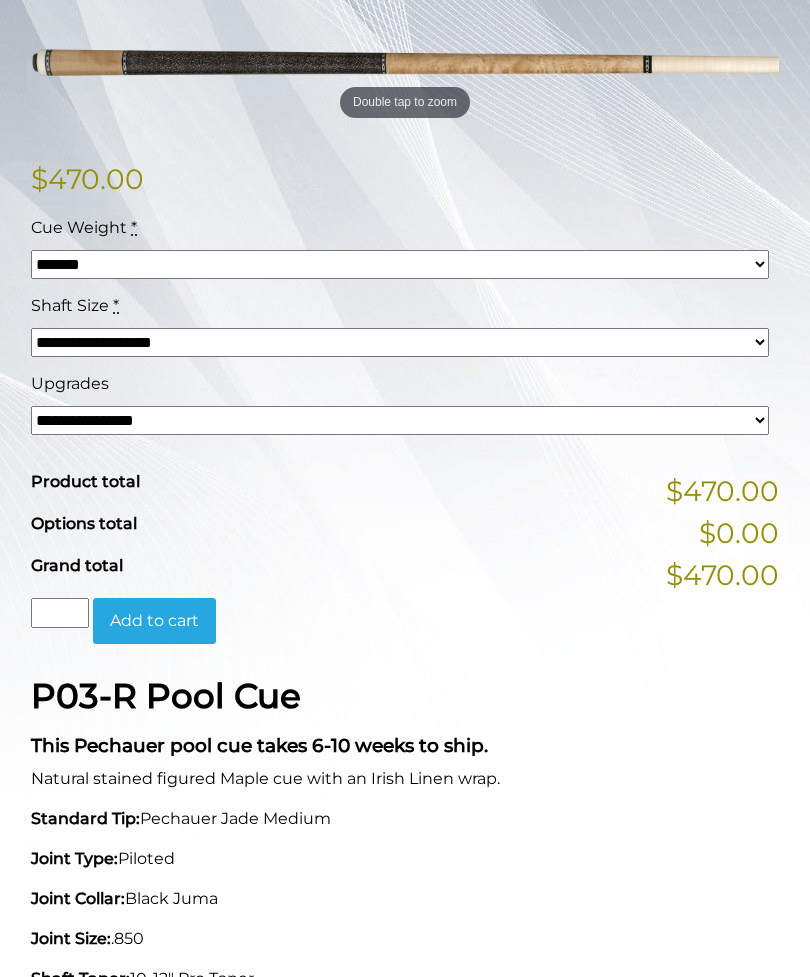 click on "Add to cart" at bounding box center [154, 621] 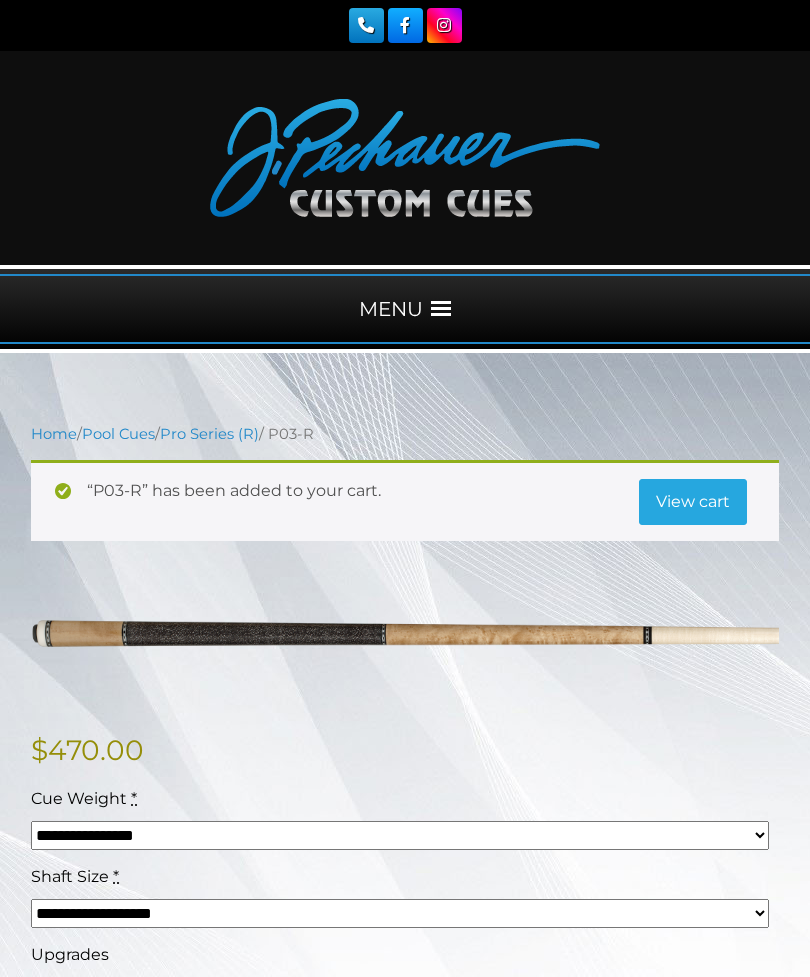 scroll, scrollTop: 0, scrollLeft: 0, axis: both 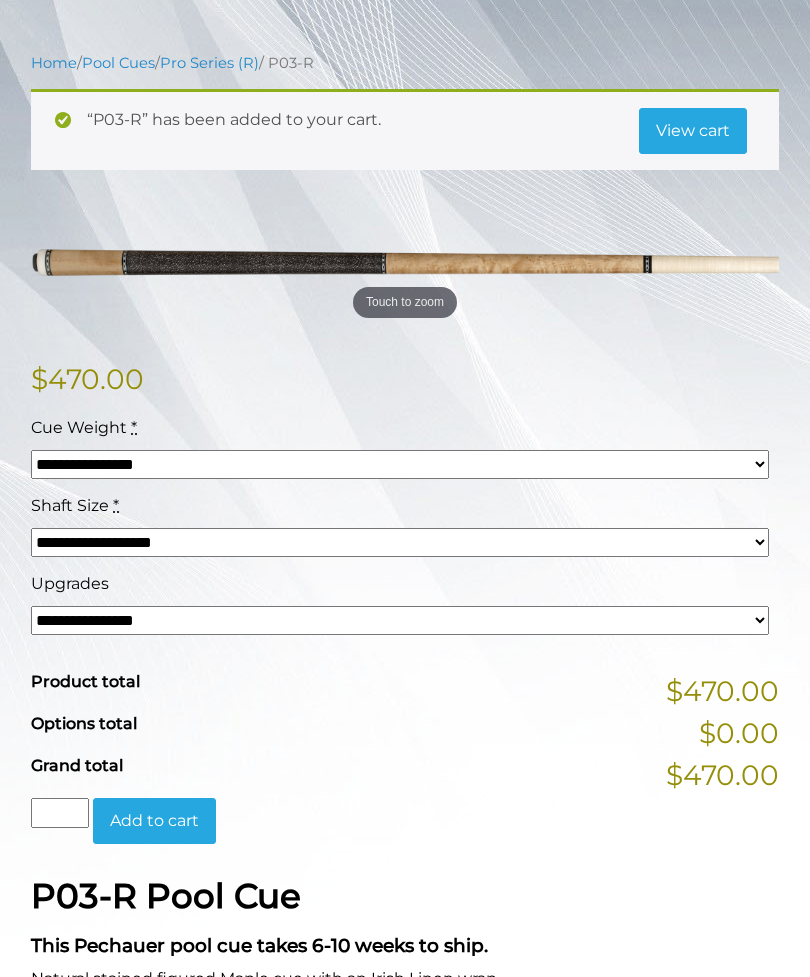 click on "View cart" at bounding box center (693, 131) 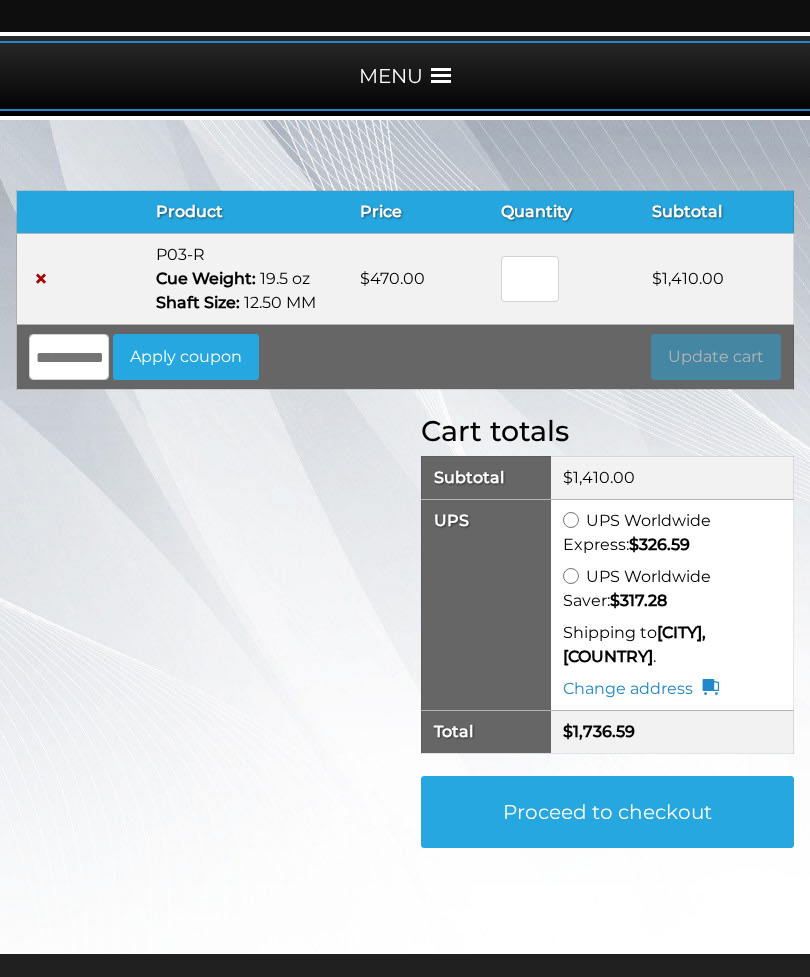 scroll, scrollTop: 225, scrollLeft: 0, axis: vertical 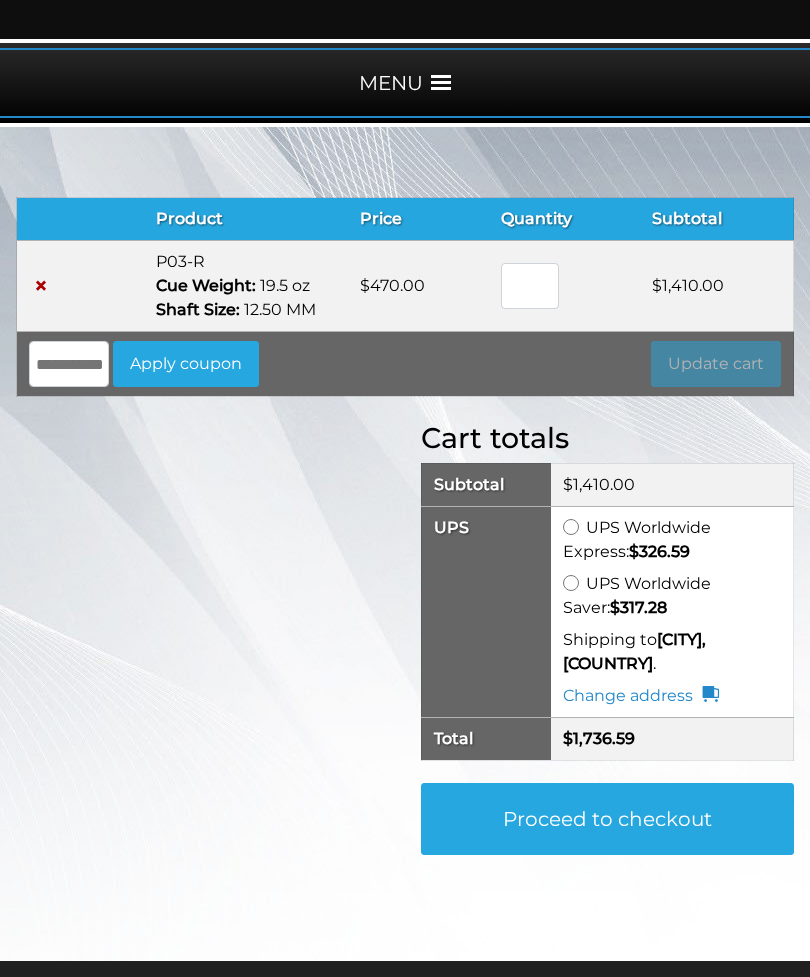 click on "*" at bounding box center (530, 287) 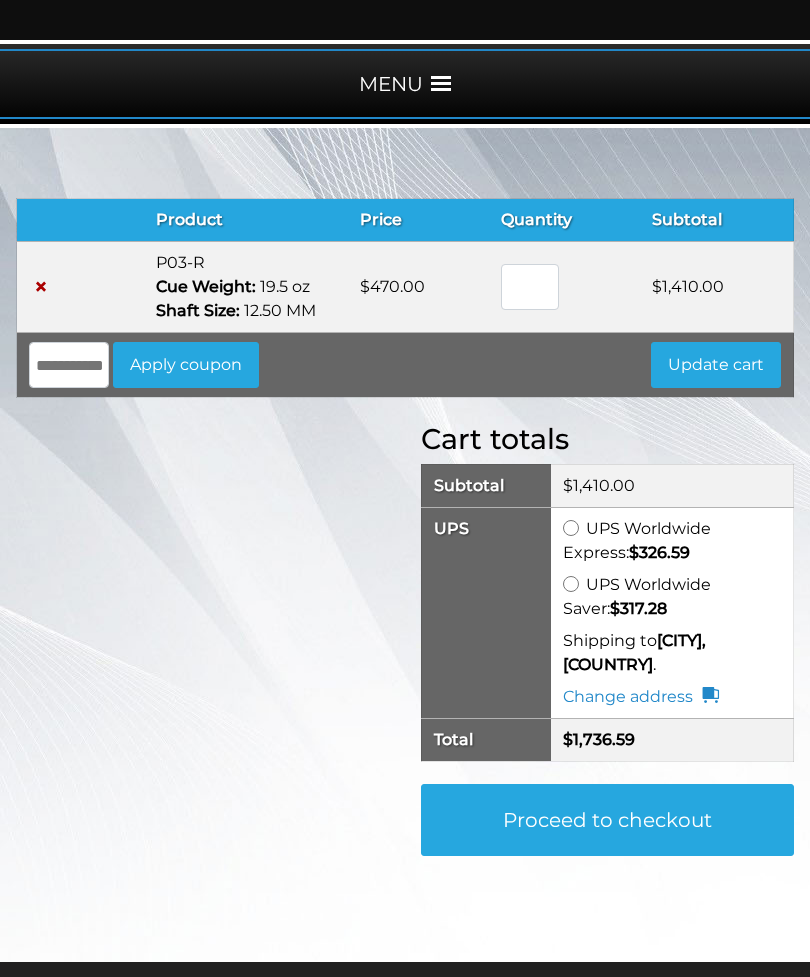 type on "*" 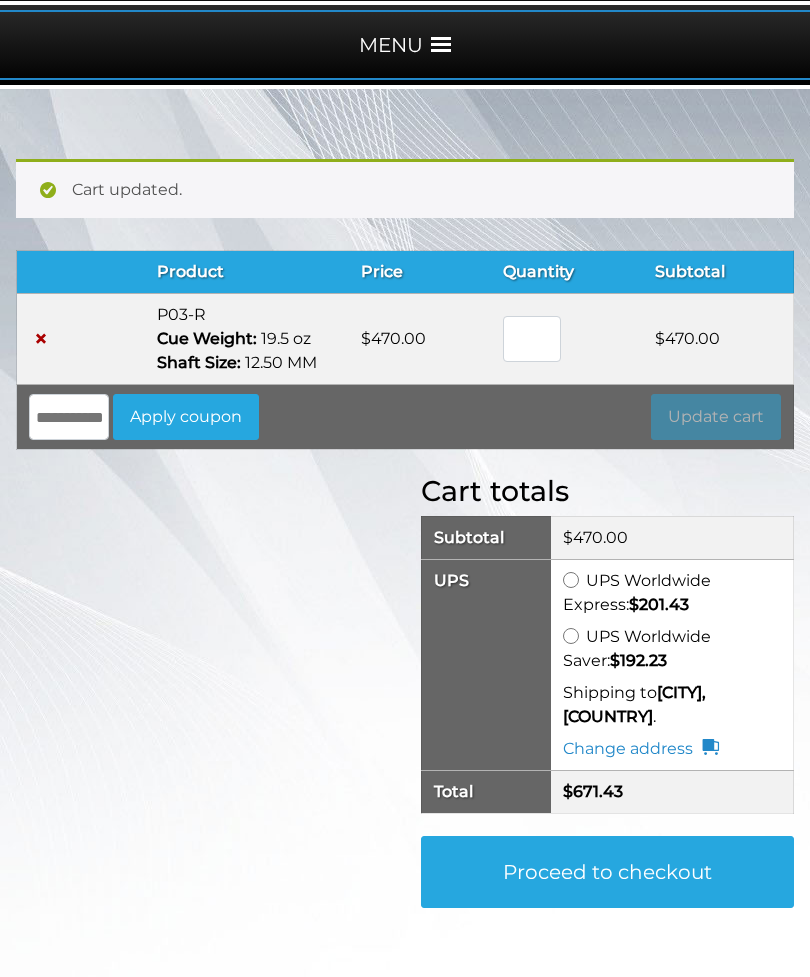 scroll, scrollTop: 263, scrollLeft: 0, axis: vertical 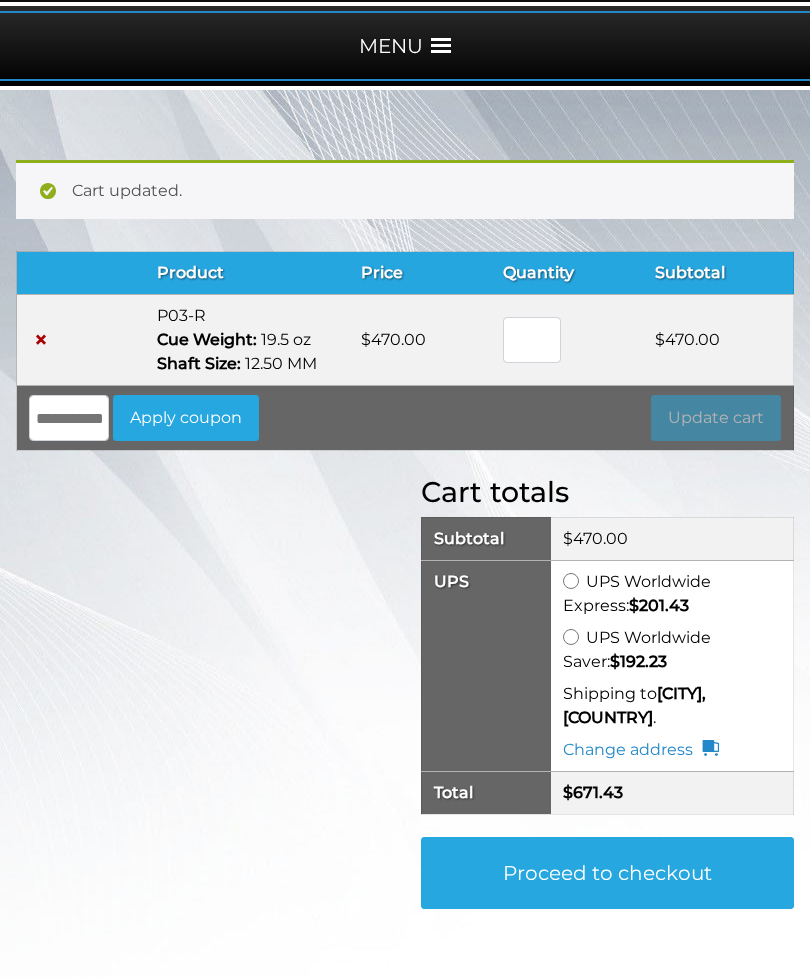 click on "$ 470.00" at bounding box center (718, 340) 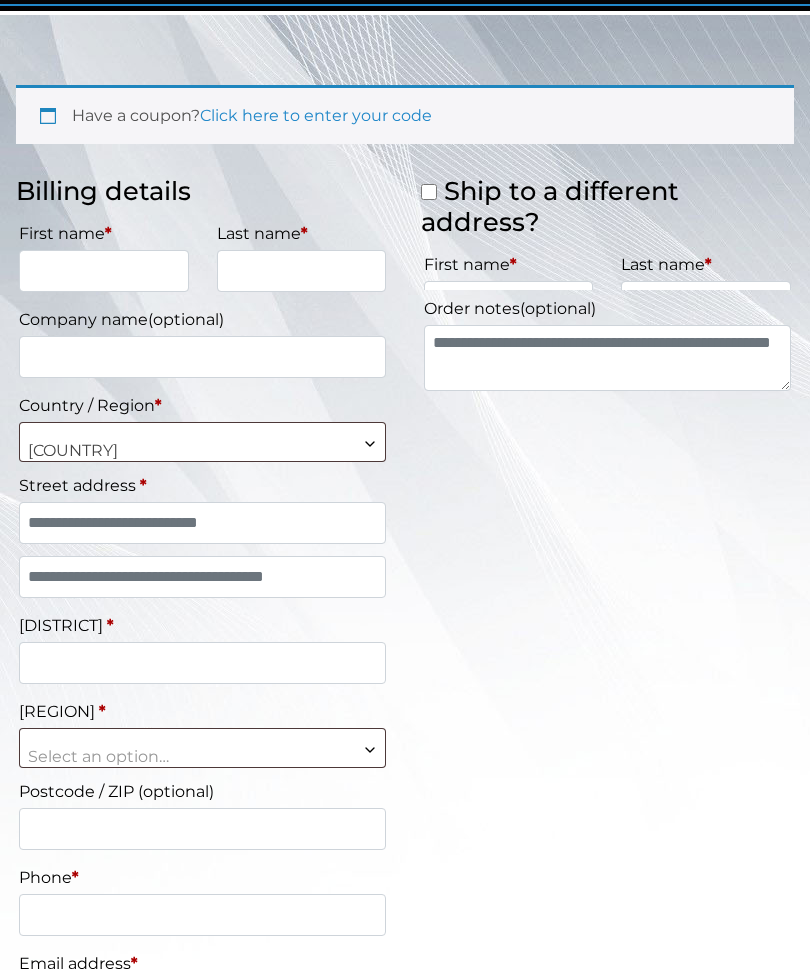 scroll, scrollTop: 338, scrollLeft: 0, axis: vertical 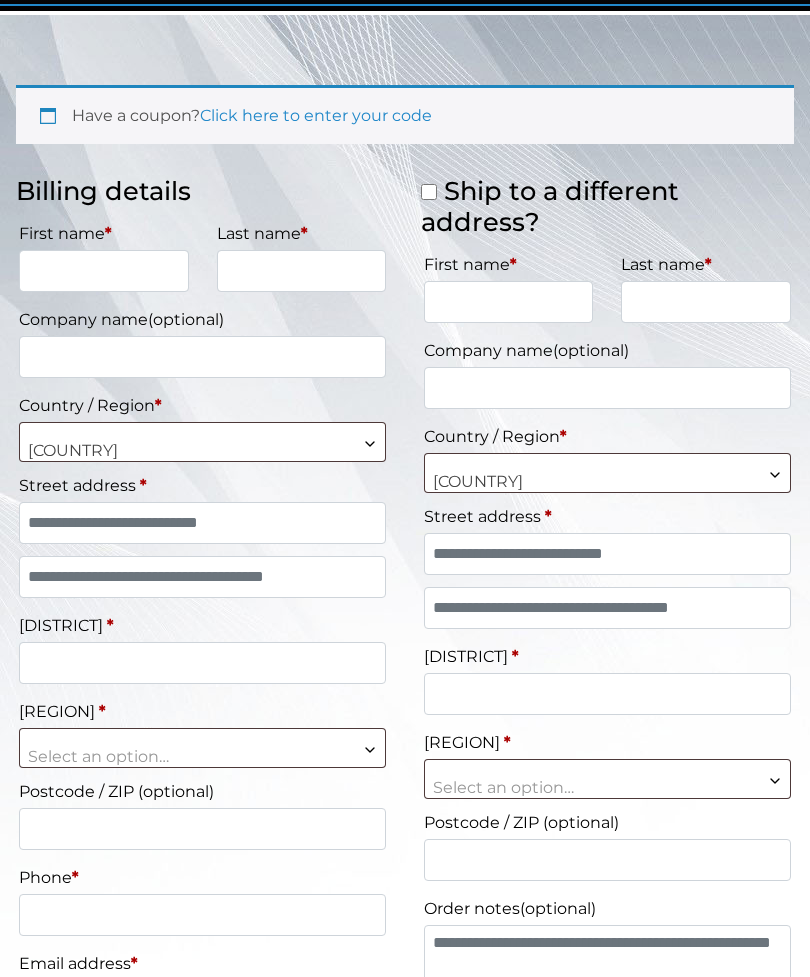 click on "Hong Kong" at bounding box center (607, 482) 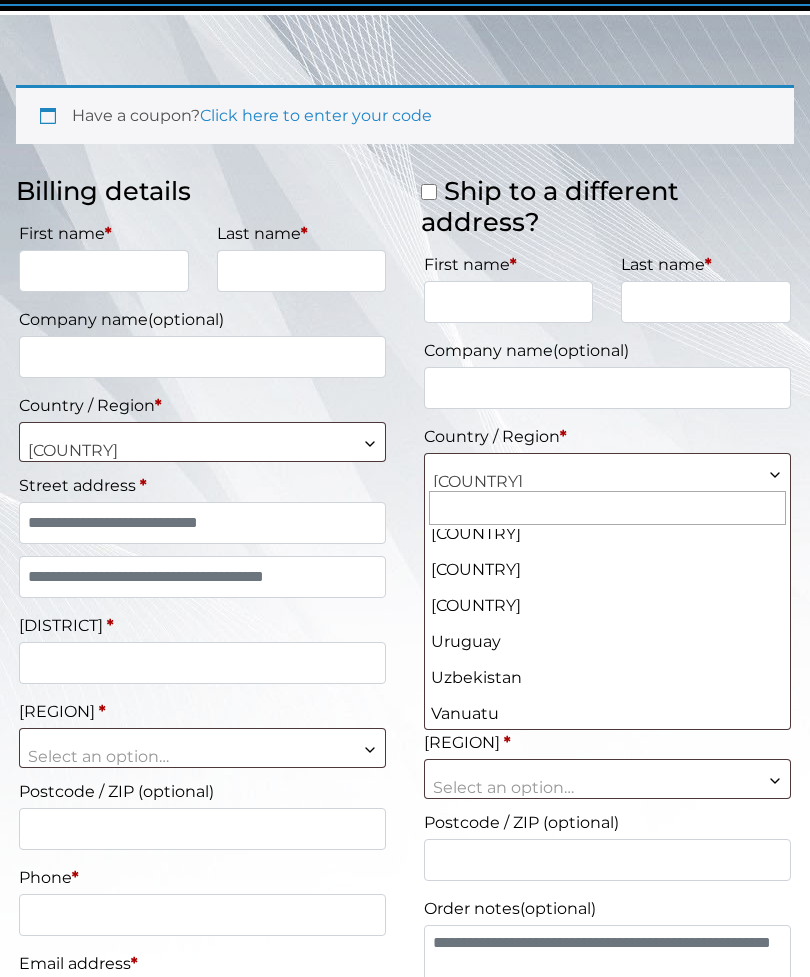 scroll, scrollTop: 8396, scrollLeft: 0, axis: vertical 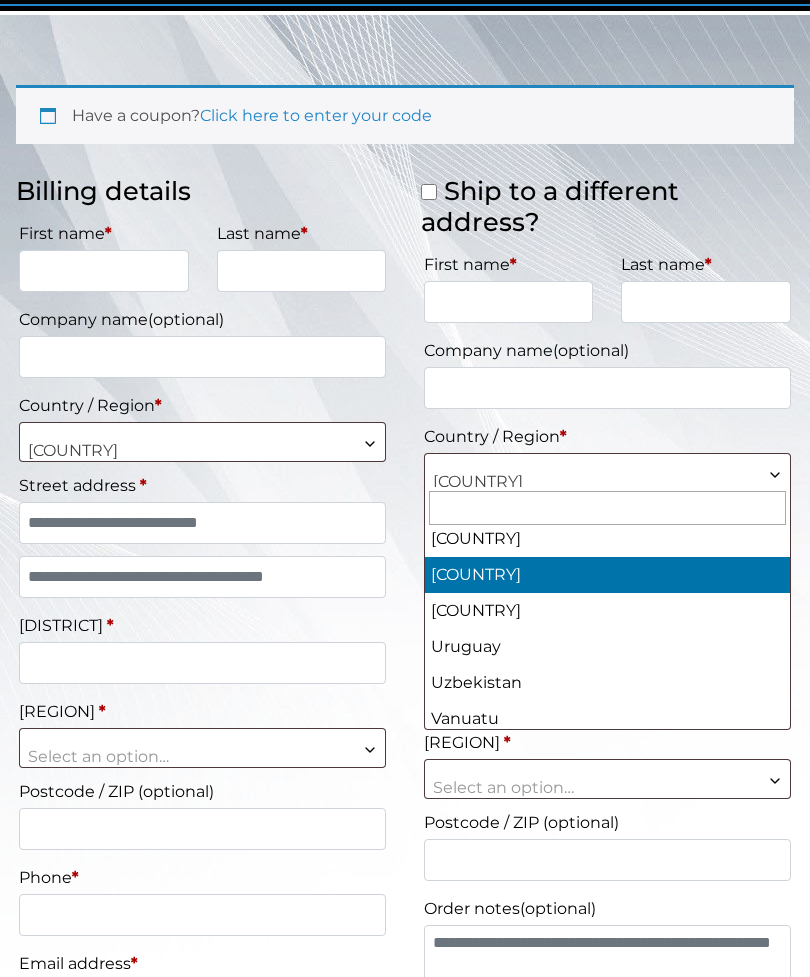 select on "**" 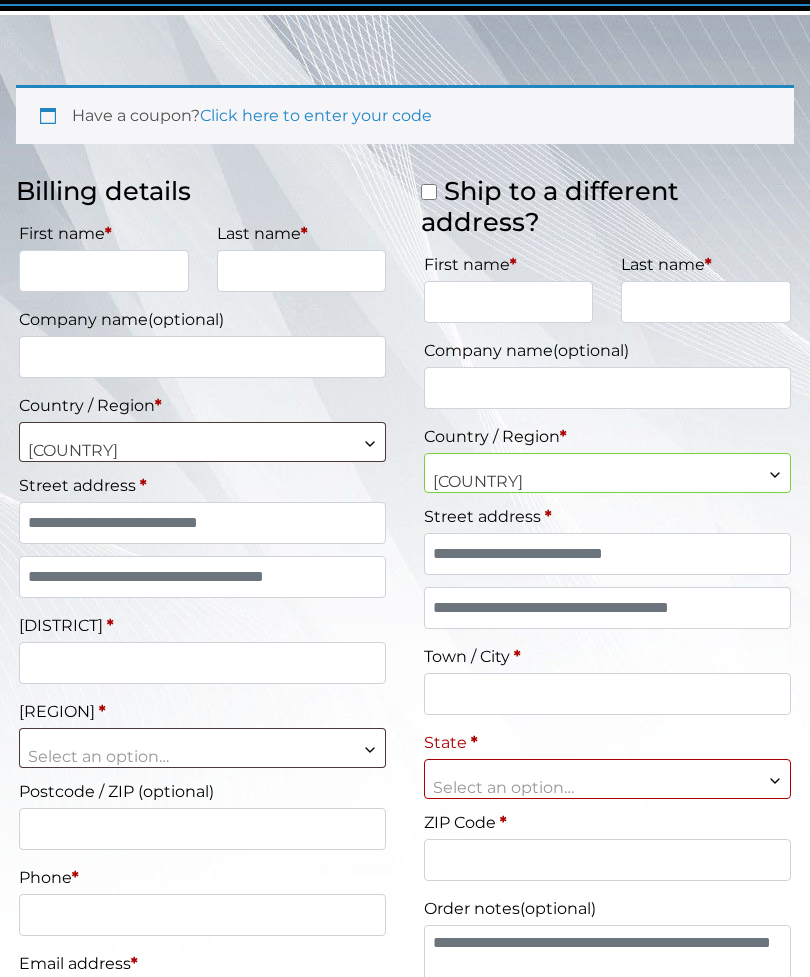 click on "Select an option…" at bounding box center [607, 788] 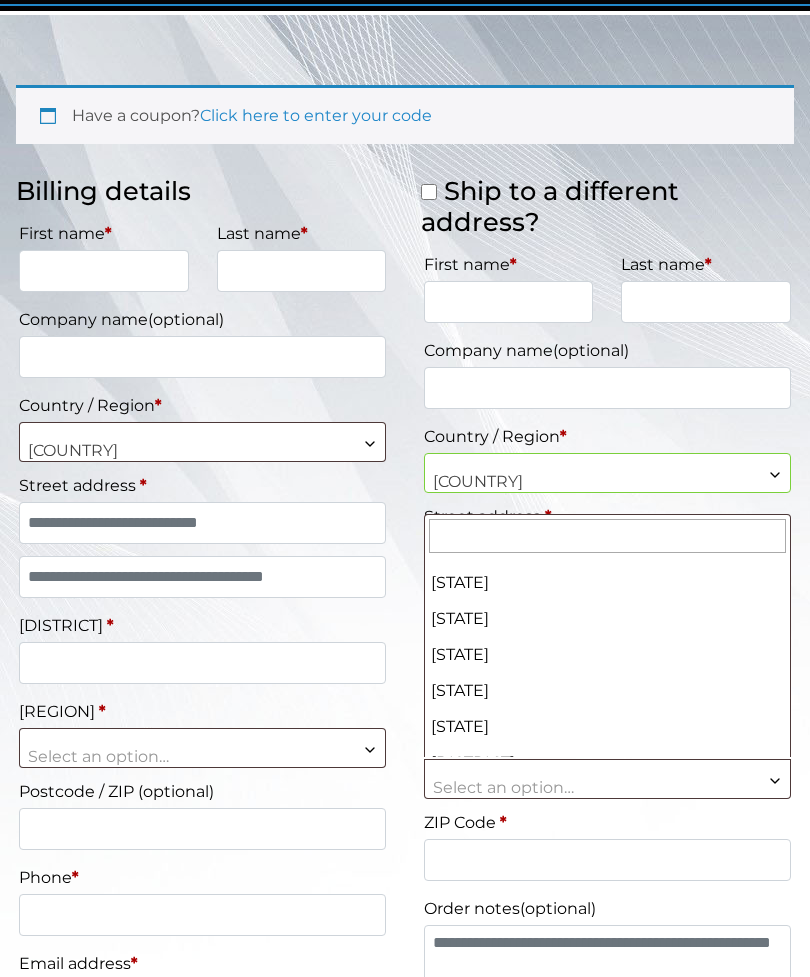 scroll, scrollTop: 91, scrollLeft: 0, axis: vertical 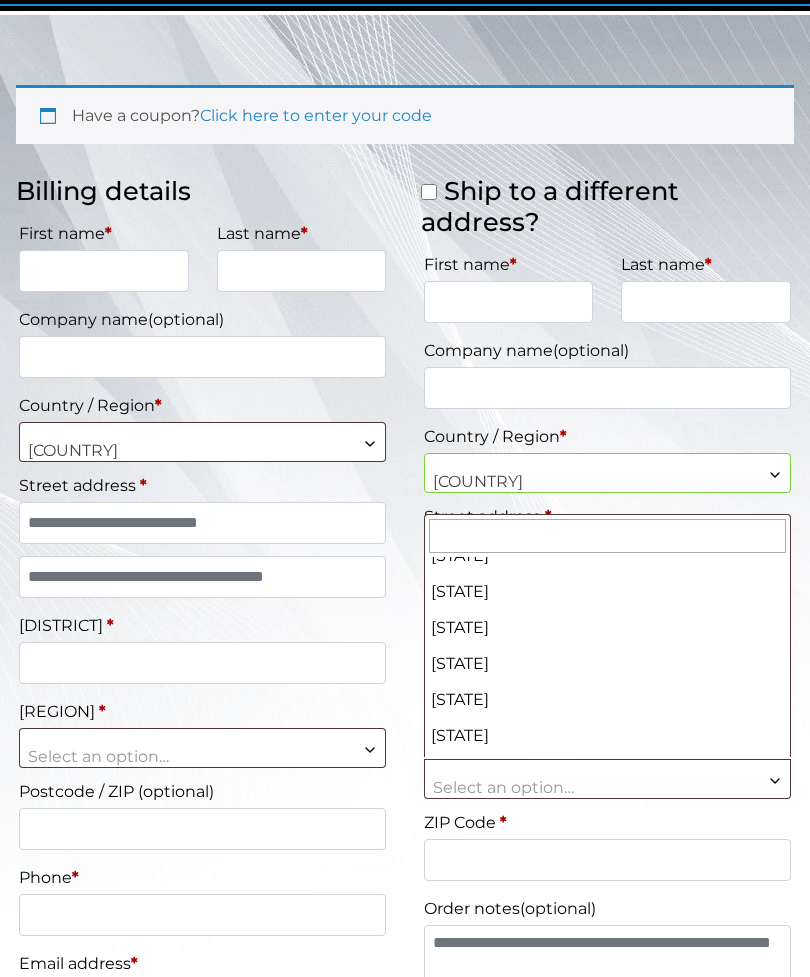 select on "**" 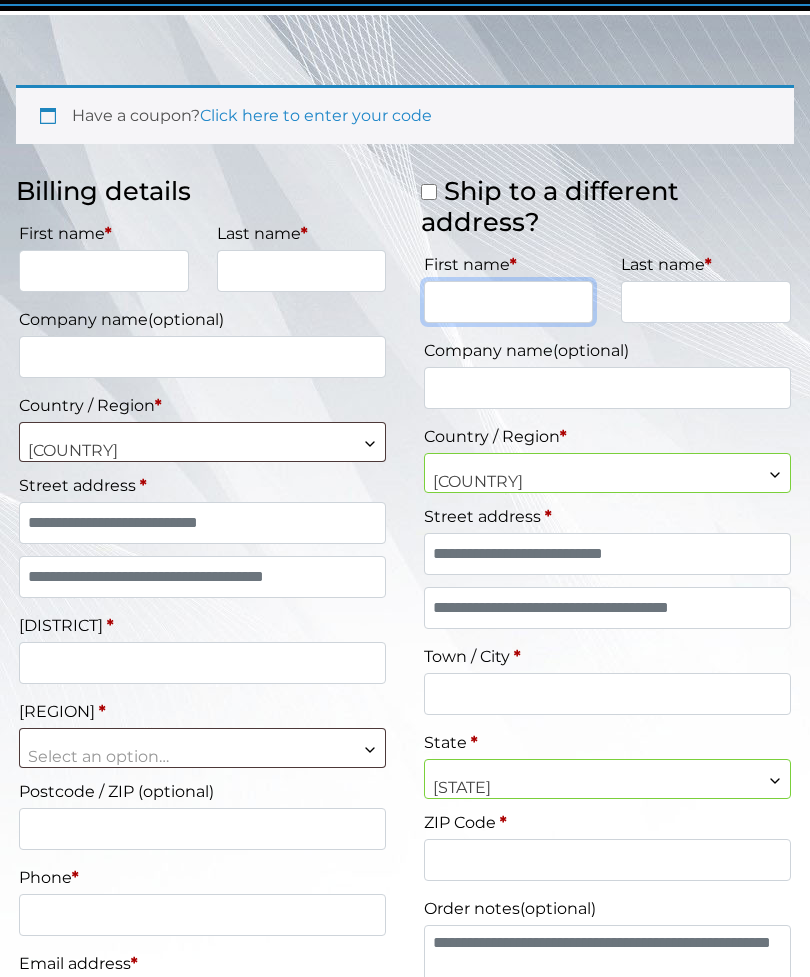 click on "First name  *" at bounding box center [509, 302] 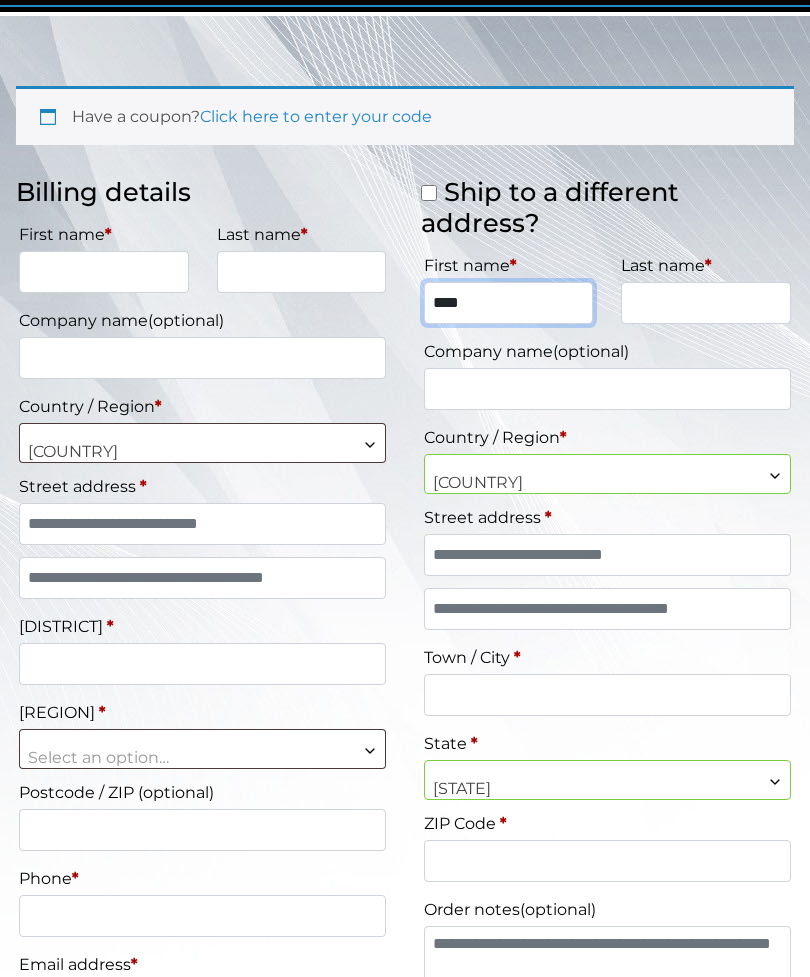 type on "****" 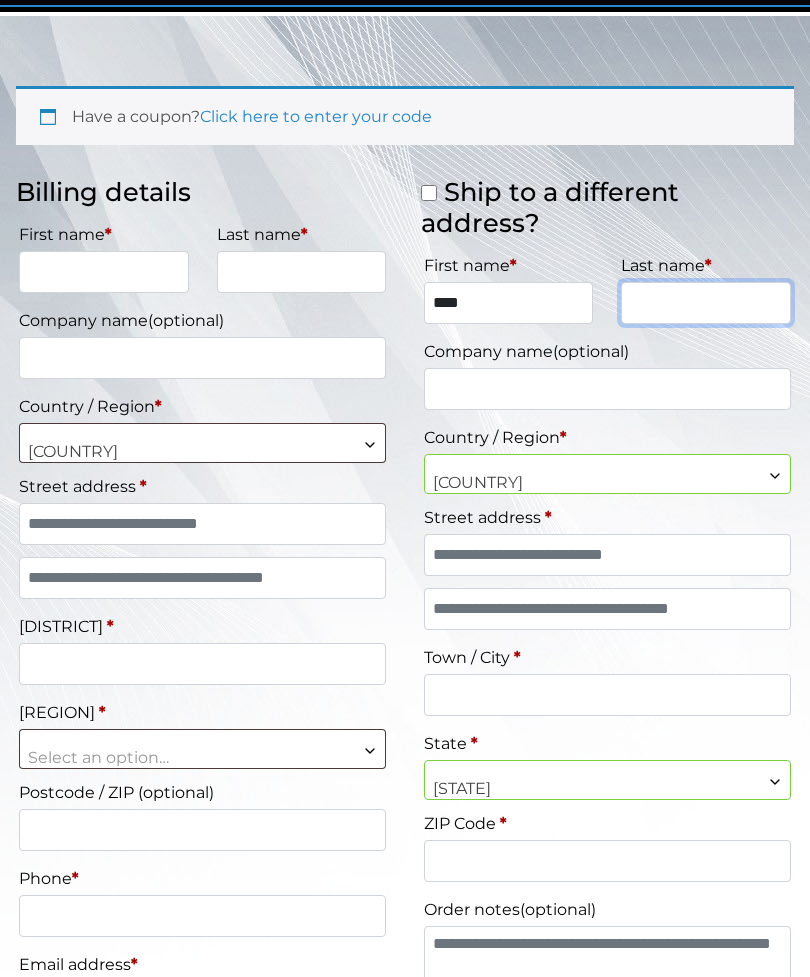 click on "Last name  *" at bounding box center (706, 303) 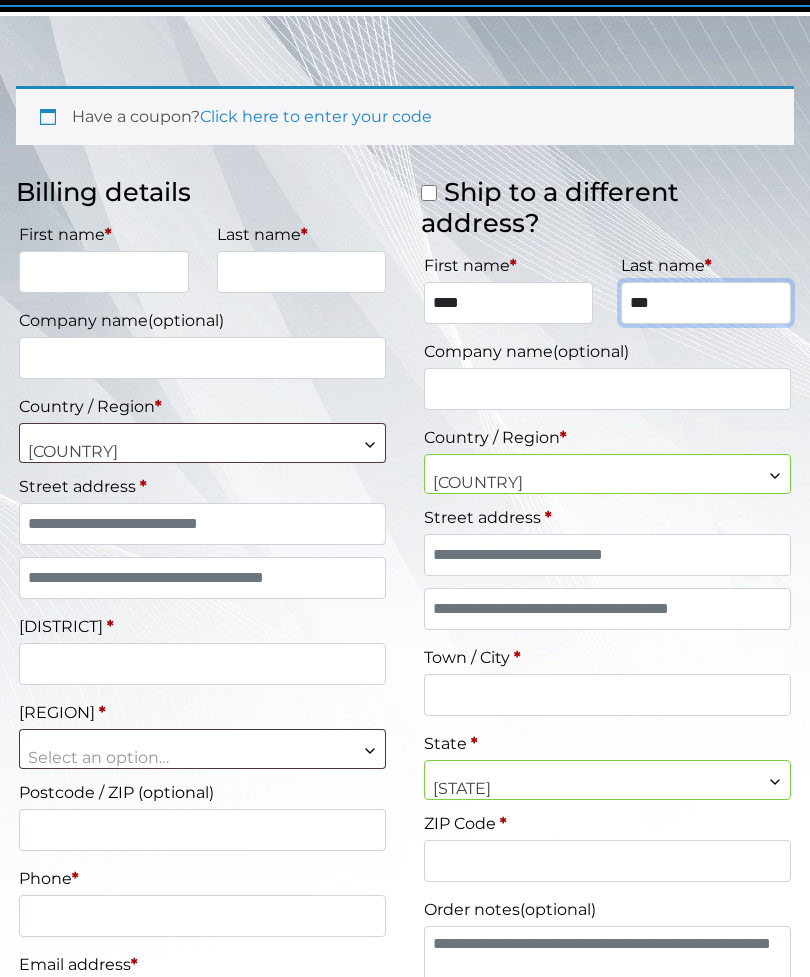 type on "***" 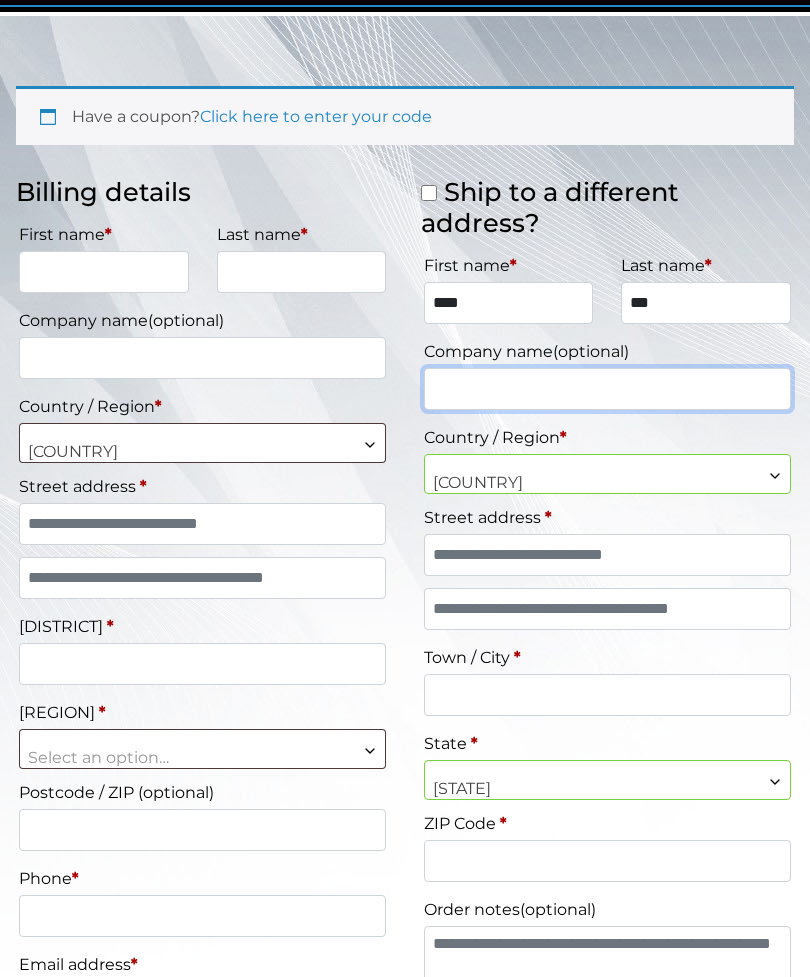 click on "Company name  (optional)" at bounding box center (607, 389) 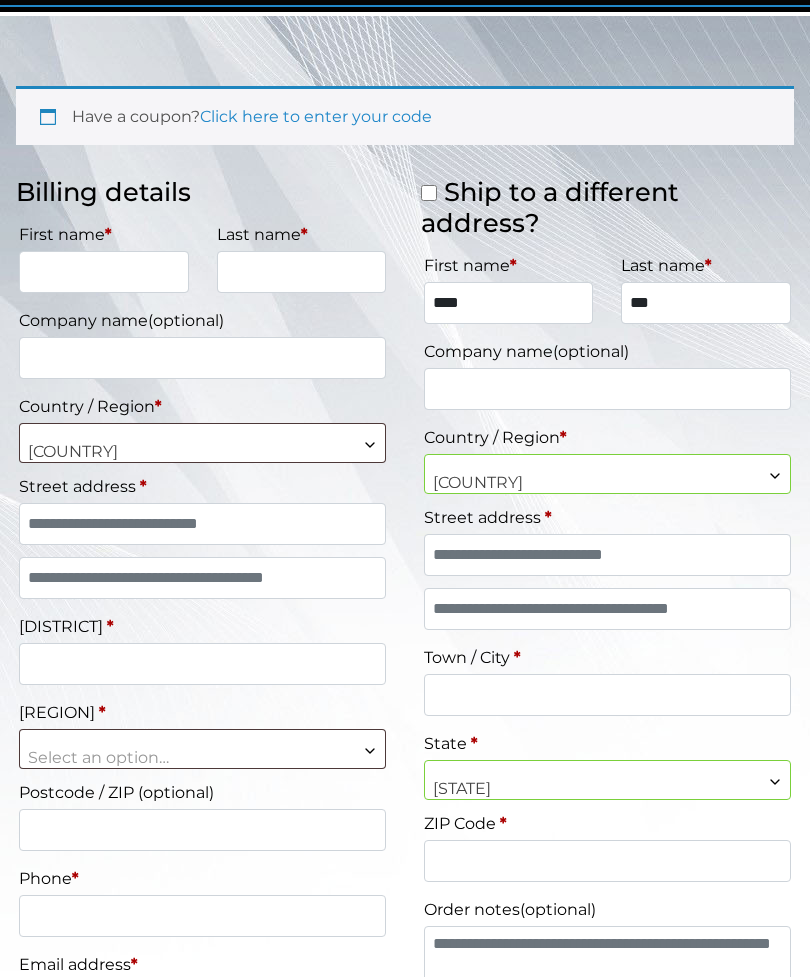 click on "[COUNTRY] ([COUNTRY_CODE])" at bounding box center [607, 483] 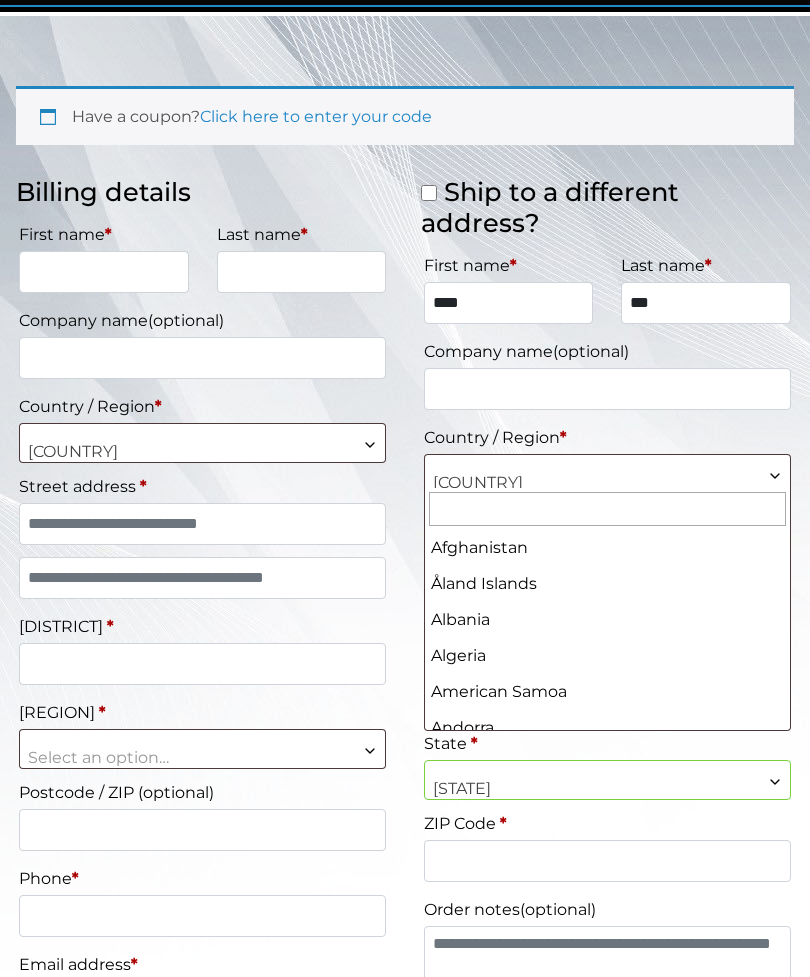 scroll, scrollTop: 338, scrollLeft: 0, axis: vertical 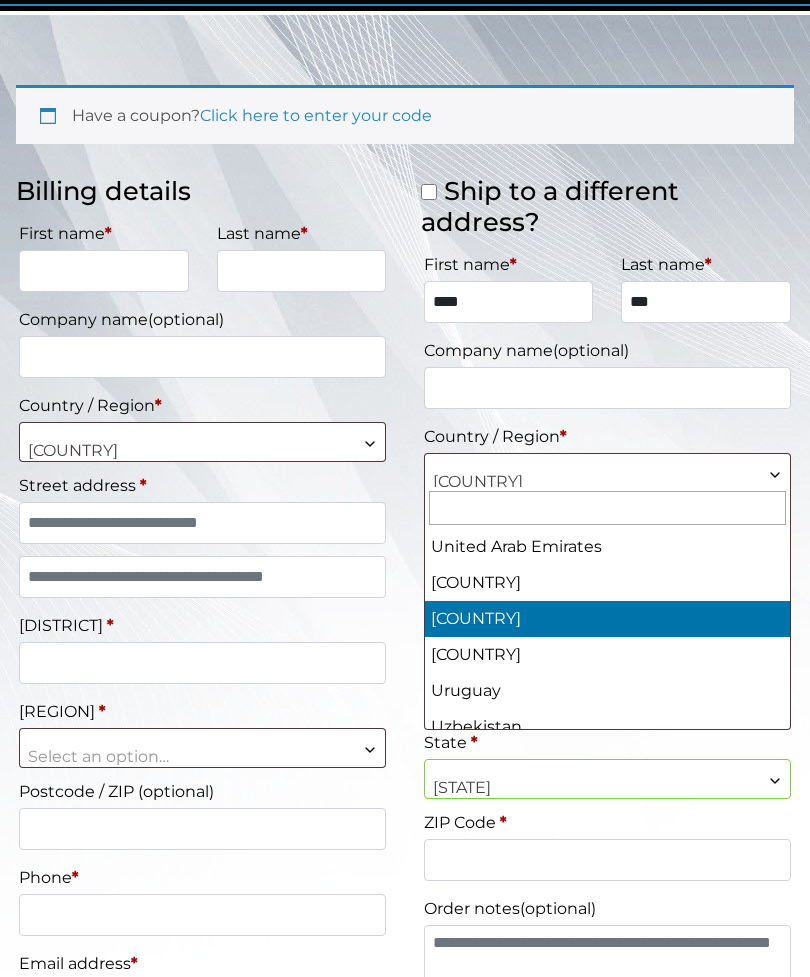 click on "Country / Region  *" at bounding box center [607, 437] 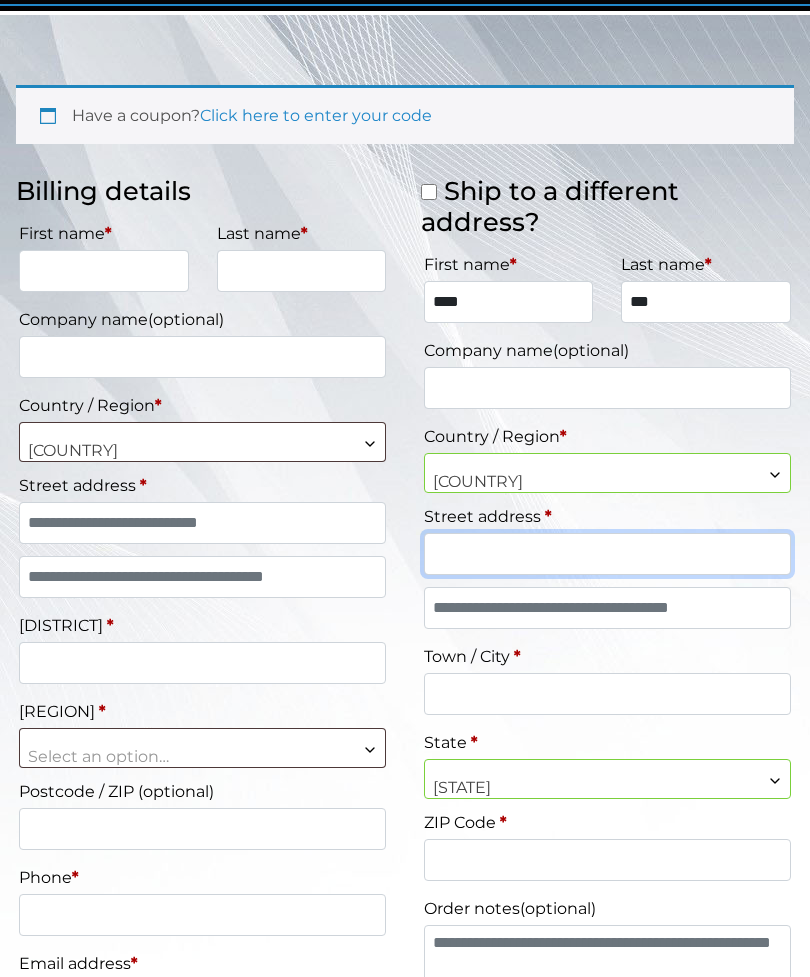 click on "Street address   *" at bounding box center (607, 554) 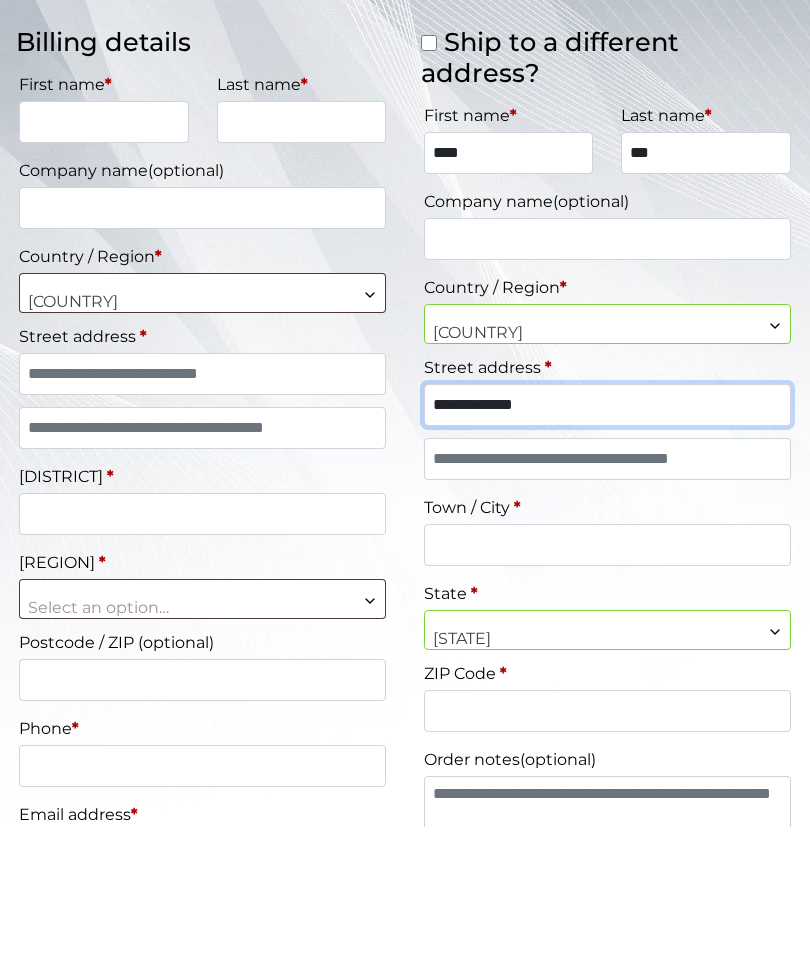 type on "**********" 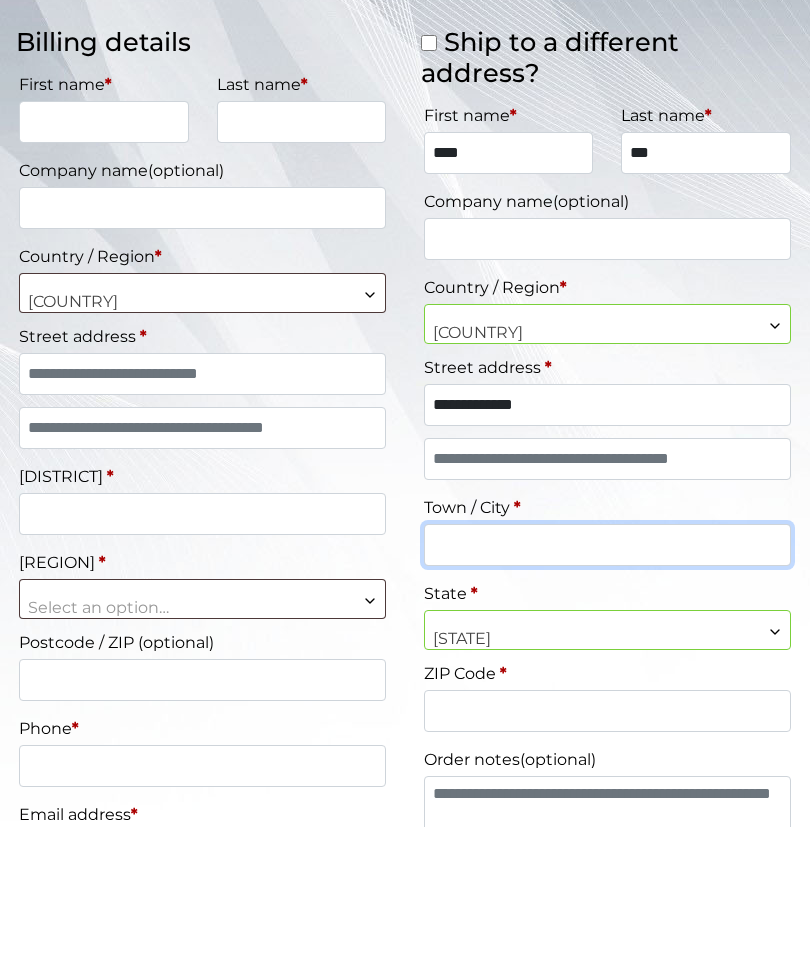 click on "Town / City   *" at bounding box center [607, 695] 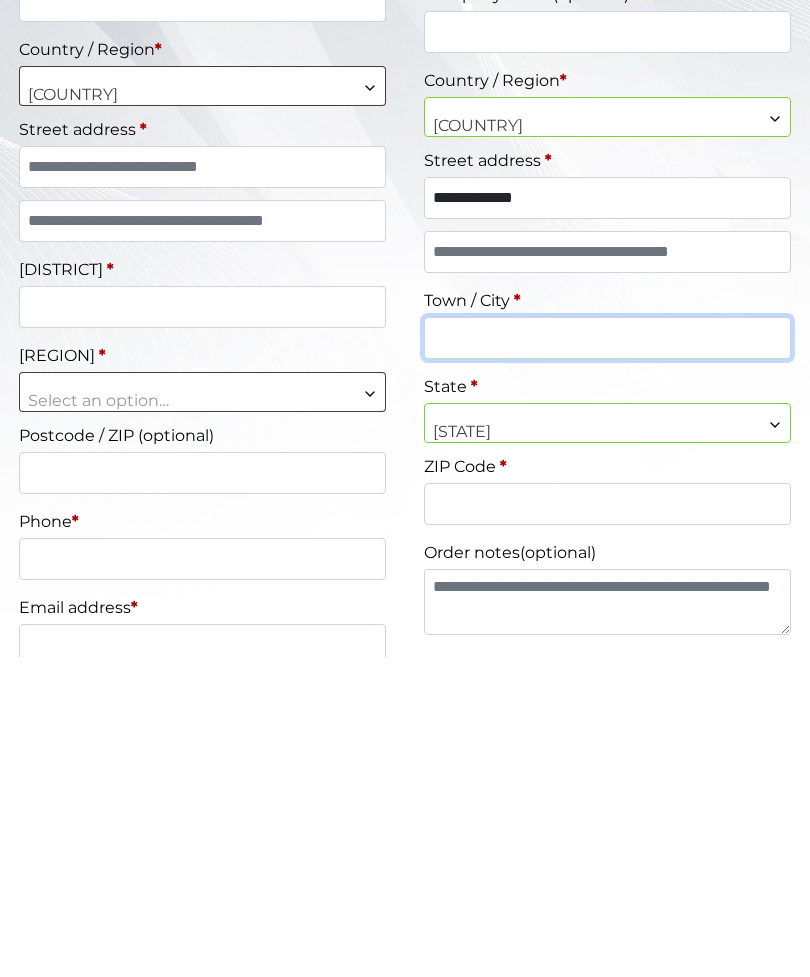 scroll, scrollTop: 385, scrollLeft: 0, axis: vertical 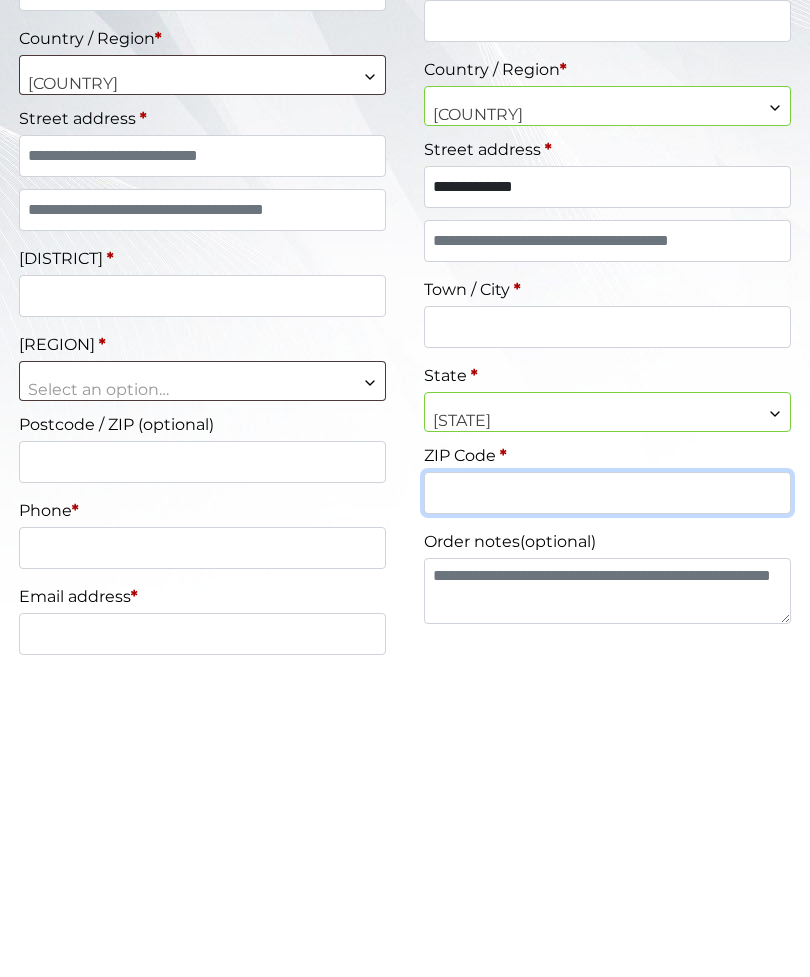 click on "ZIP Code   *" at bounding box center (607, 813) 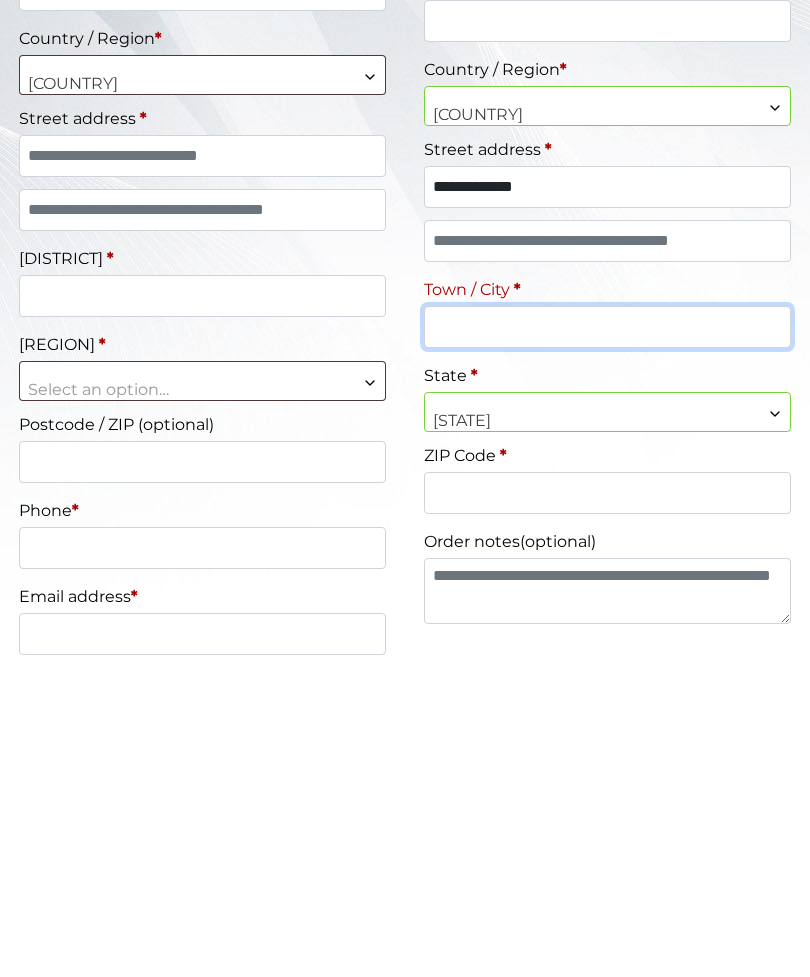 click on "Town / City   *" at bounding box center [607, 647] 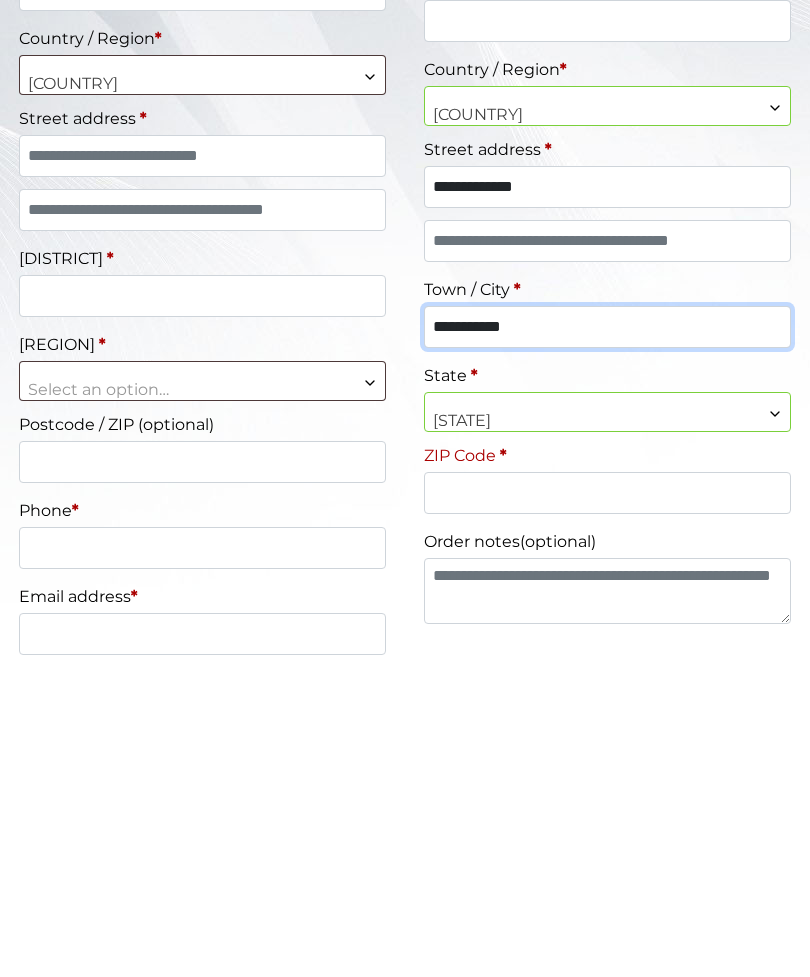 type on "**********" 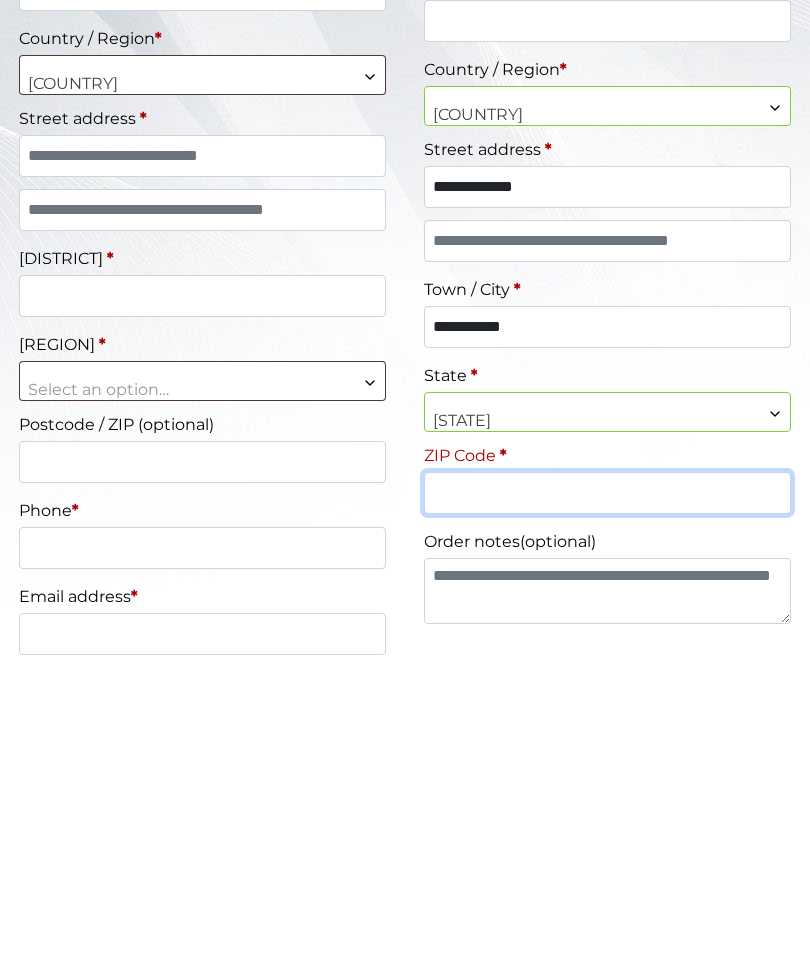 click on "ZIP Code   *" at bounding box center (607, 813) 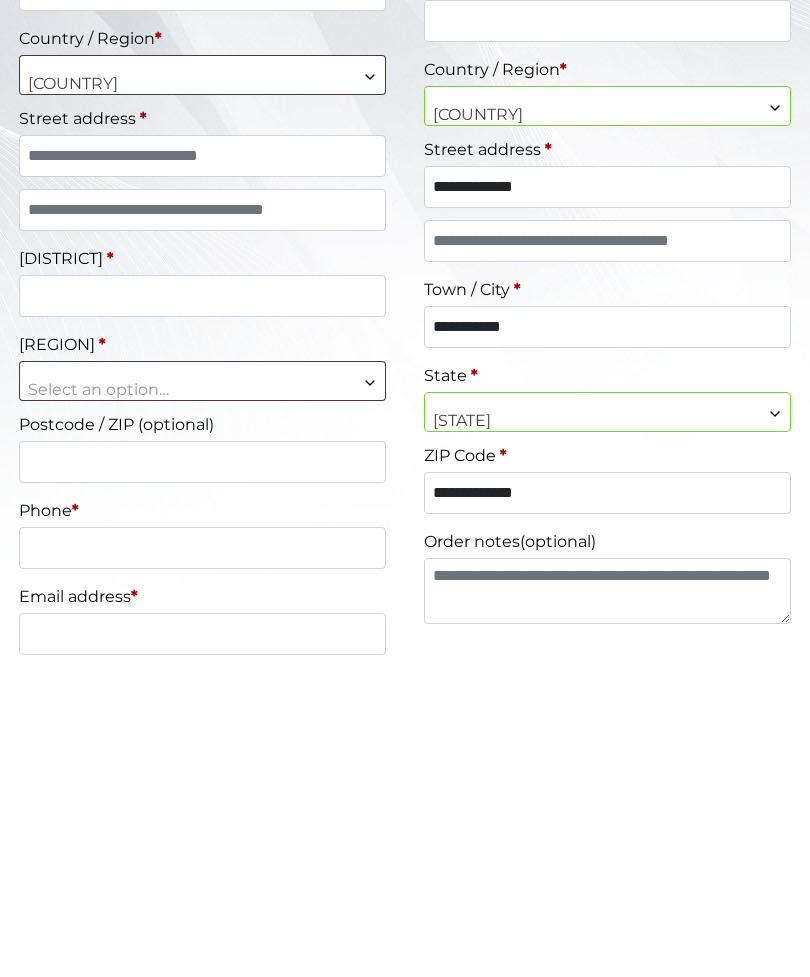 click on "**********" at bounding box center [405, 556] 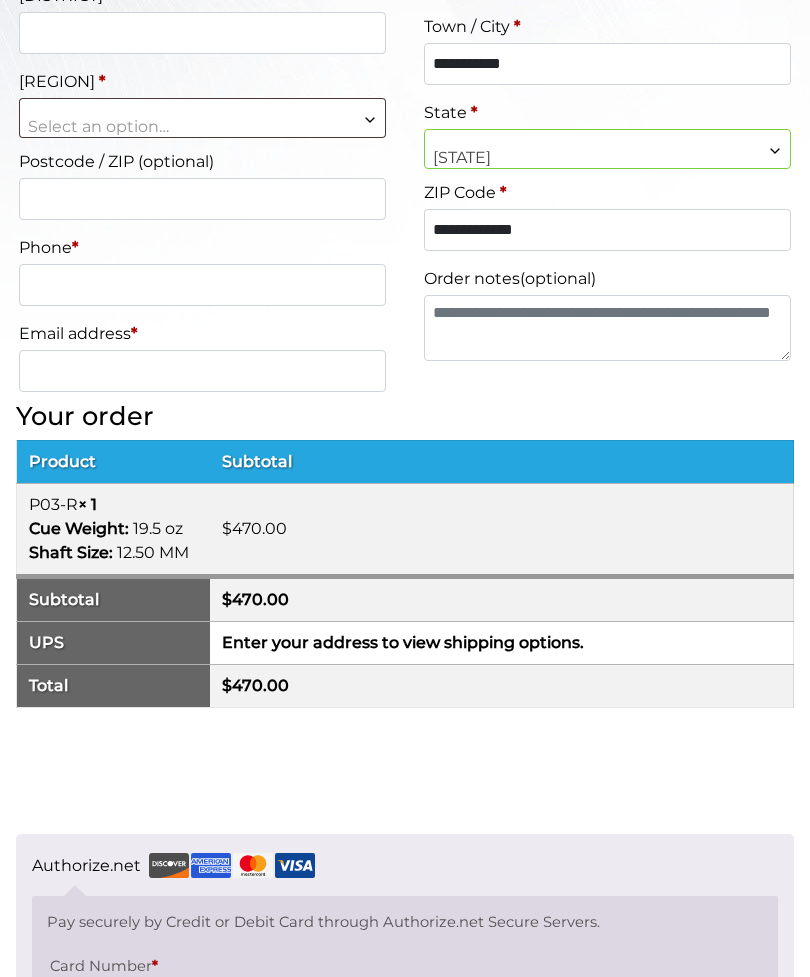 scroll, scrollTop: 972, scrollLeft: 0, axis: vertical 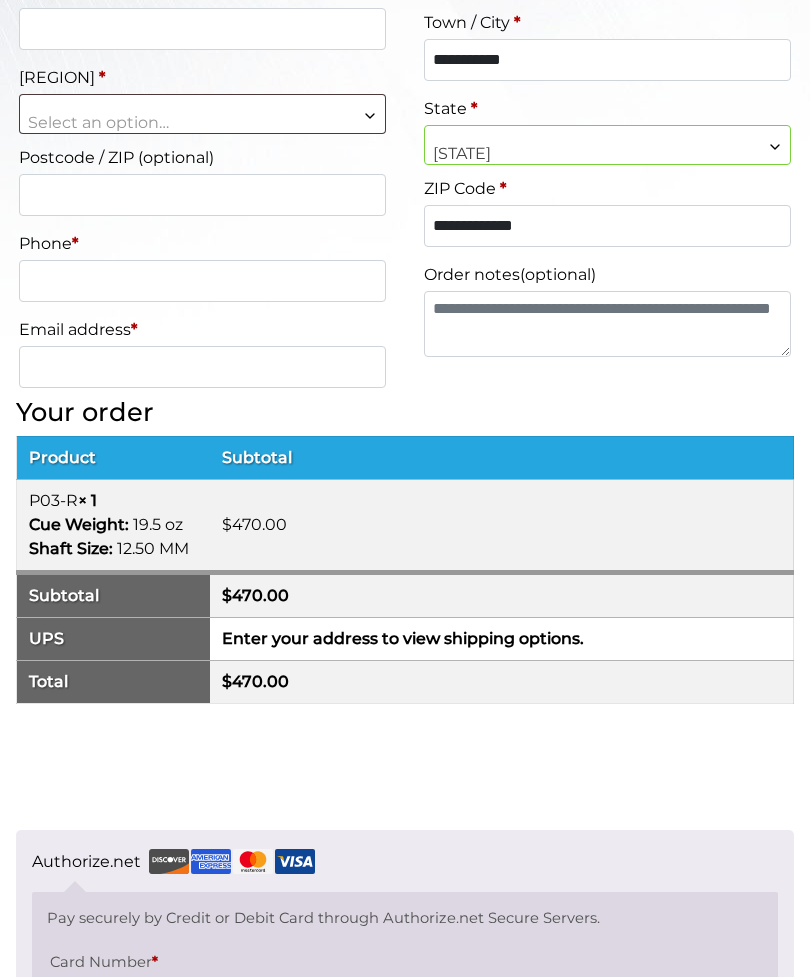 click on "[STATE]" at bounding box center (607, 154) 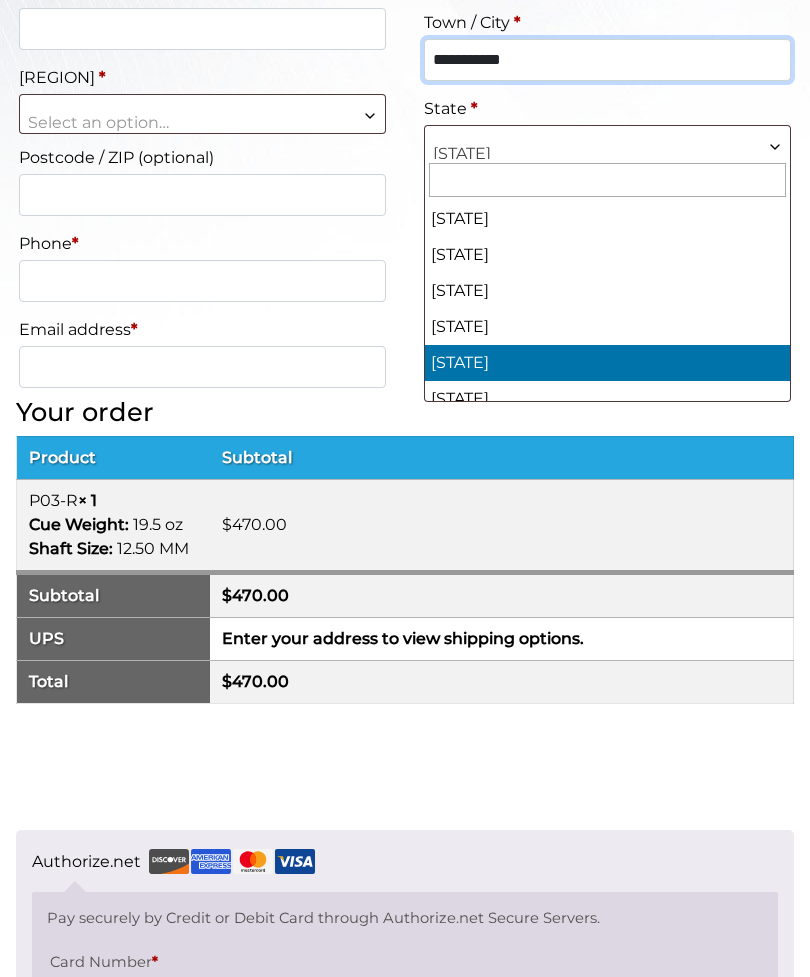 click on "**********" at bounding box center [607, 60] 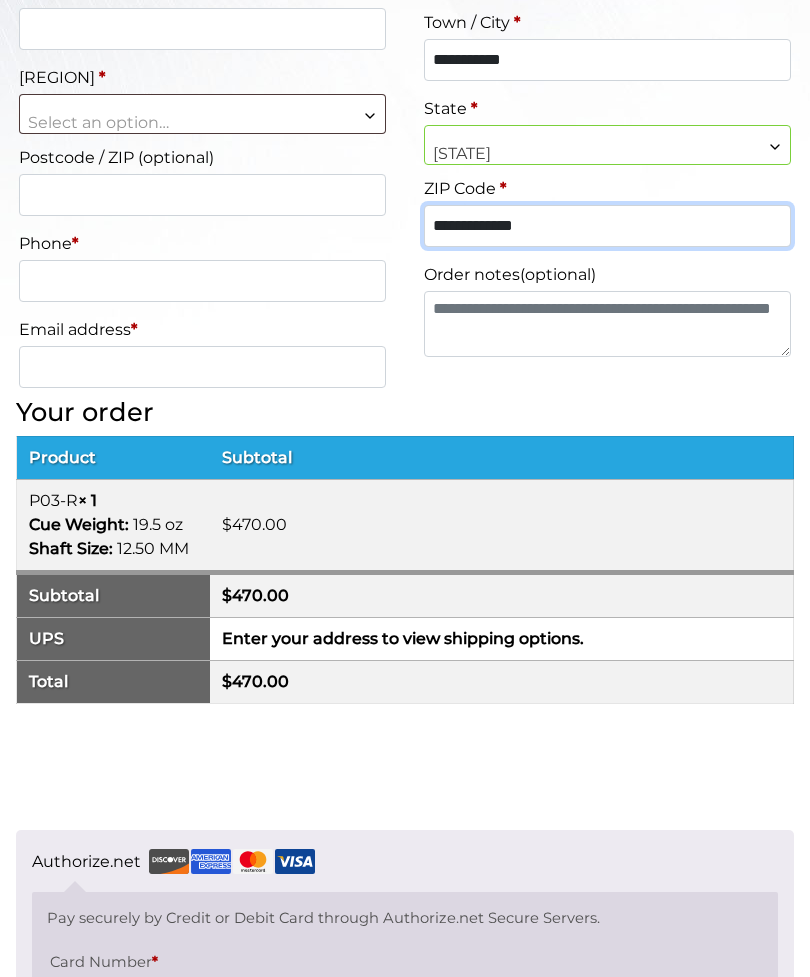 click on "**********" at bounding box center (607, 226) 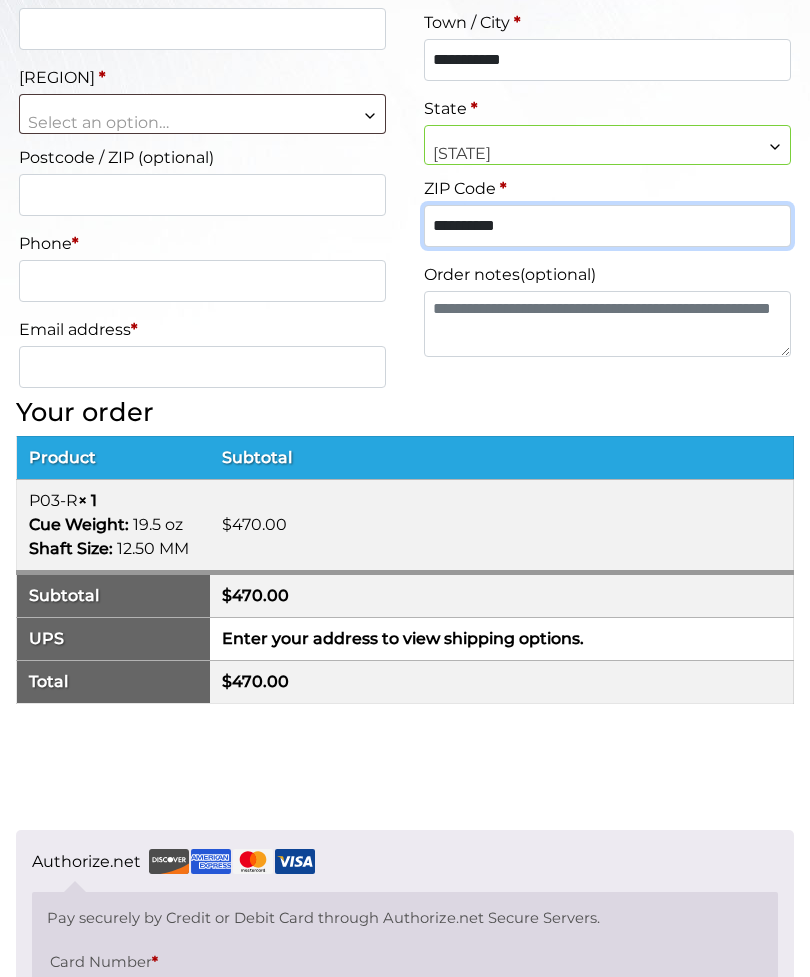 type on "**********" 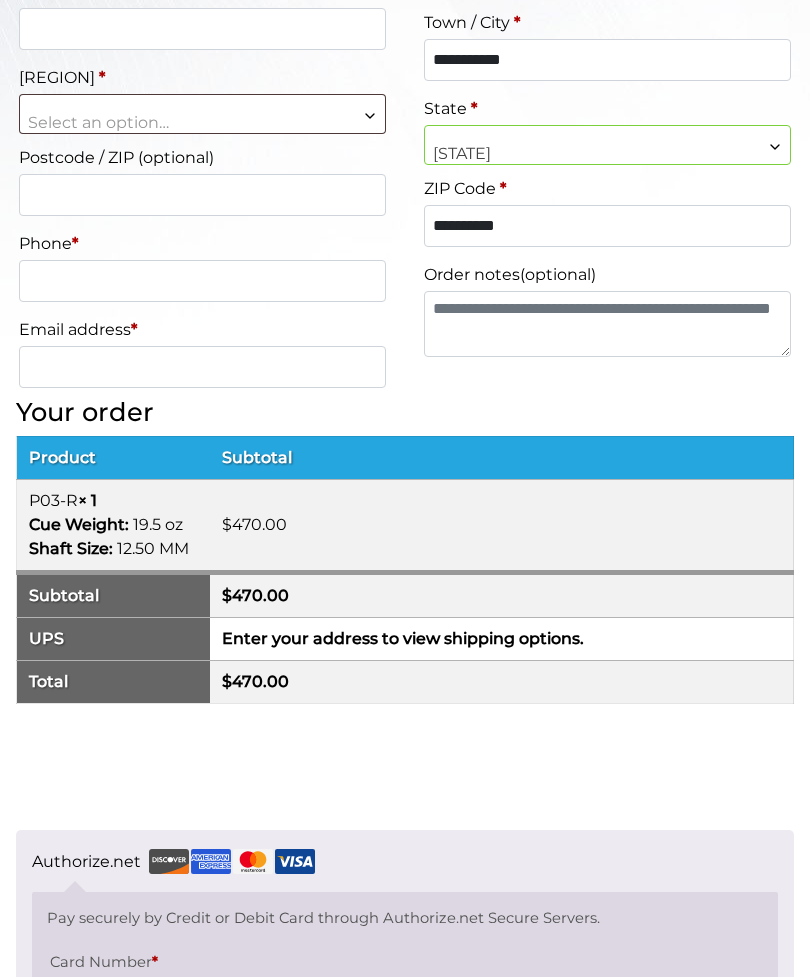 click on "**********" at bounding box center (405, -31) 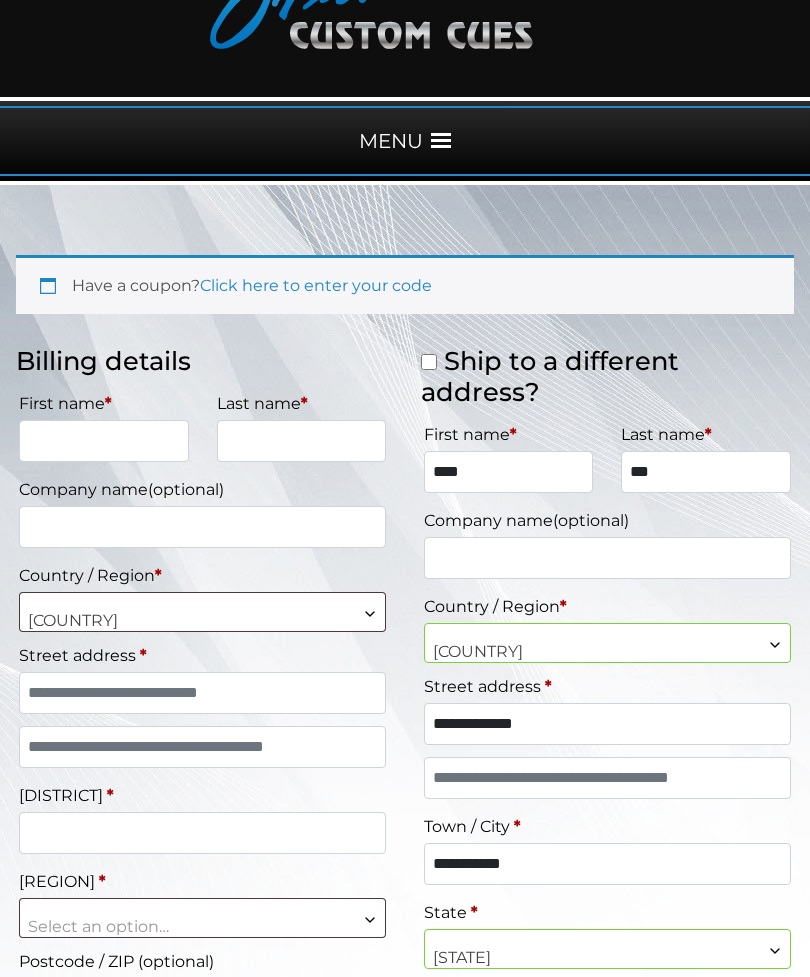 scroll, scrollTop: 168, scrollLeft: 0, axis: vertical 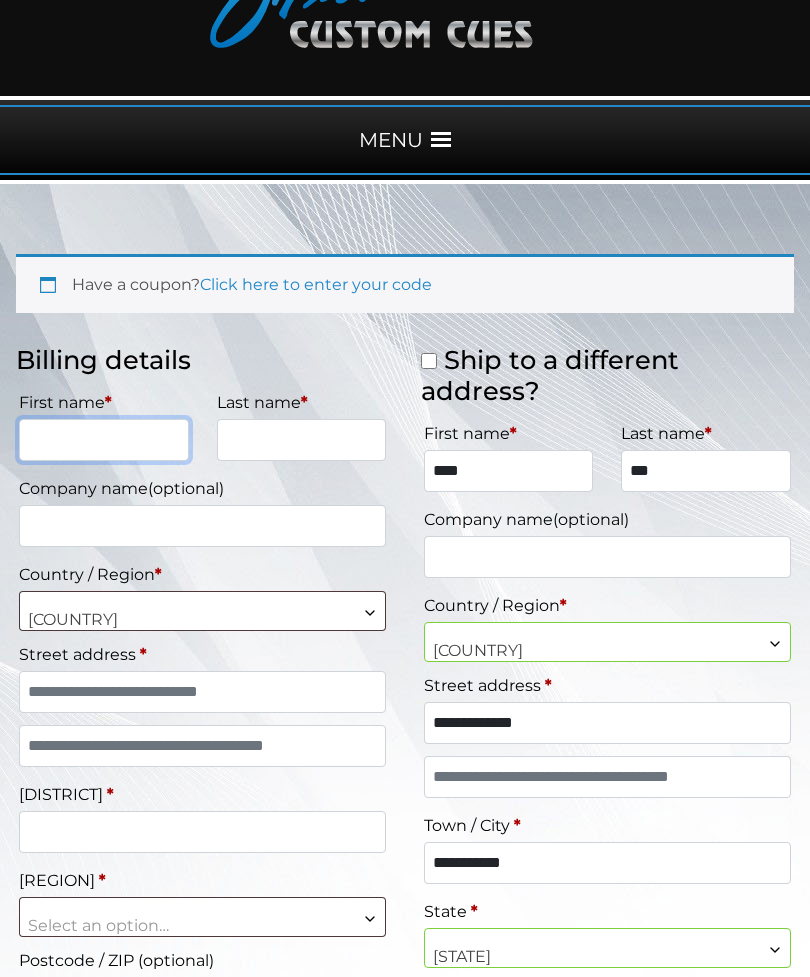 click on "First name  *" at bounding box center [104, 441] 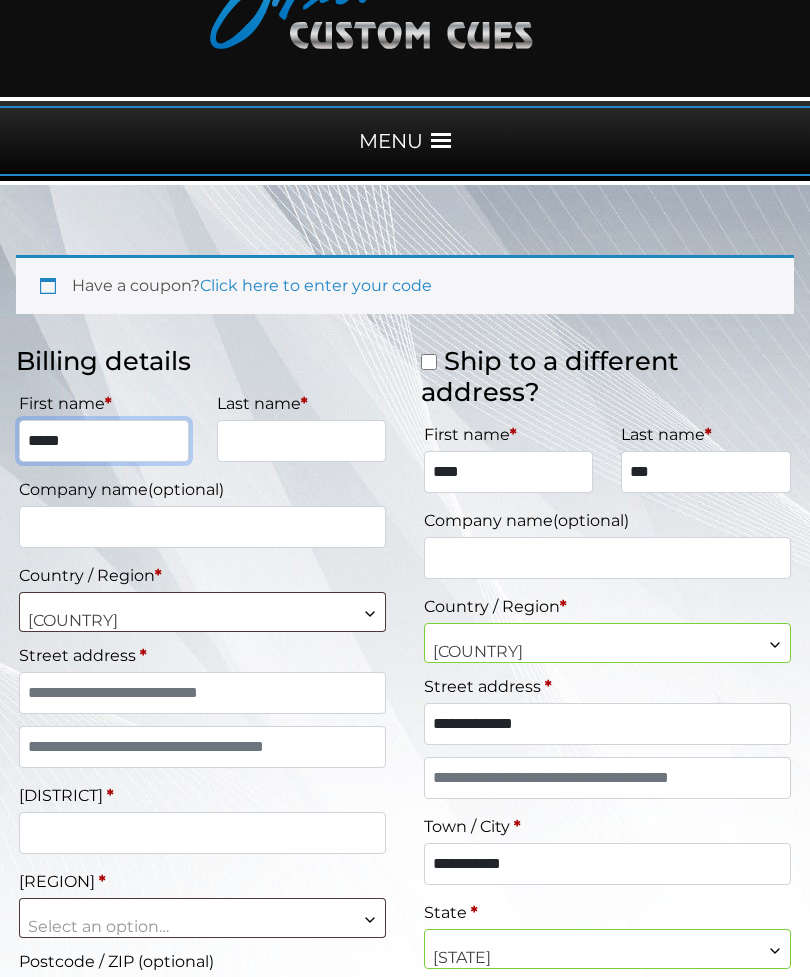 type on "****" 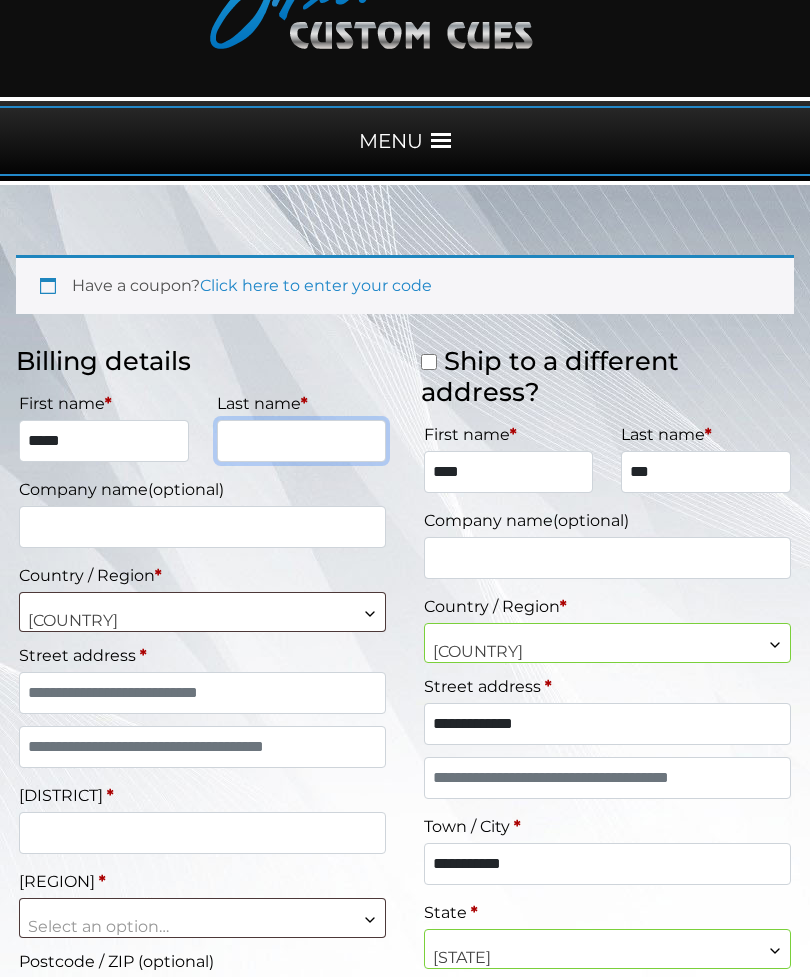 click on "Last name  *" at bounding box center [302, 441] 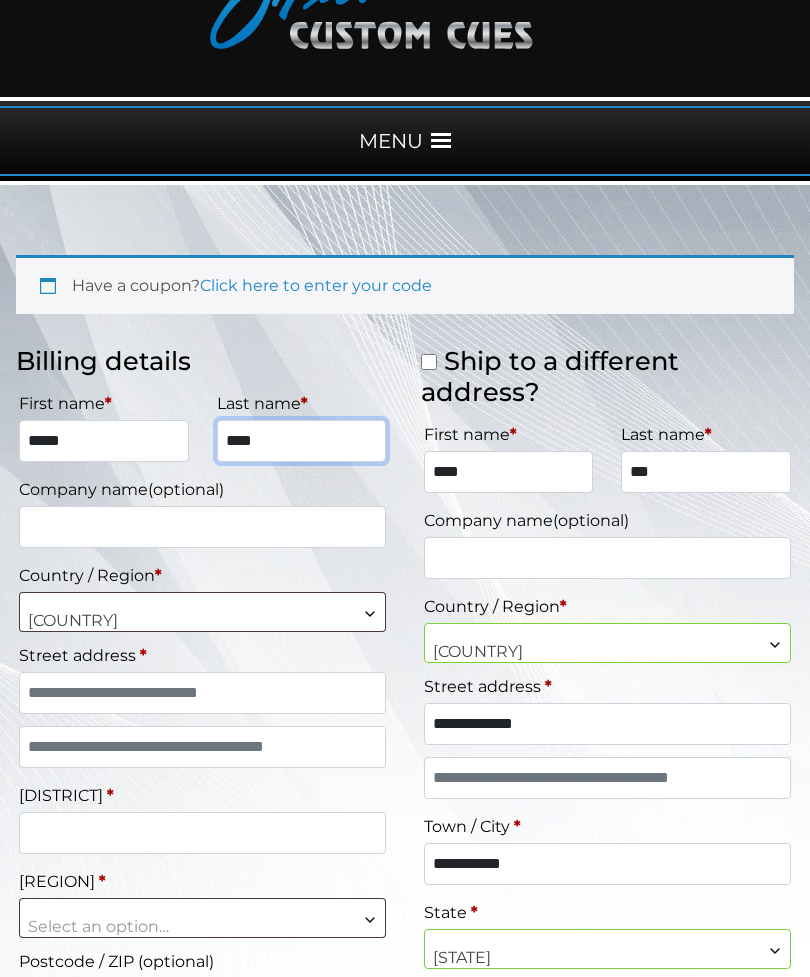 type on "****" 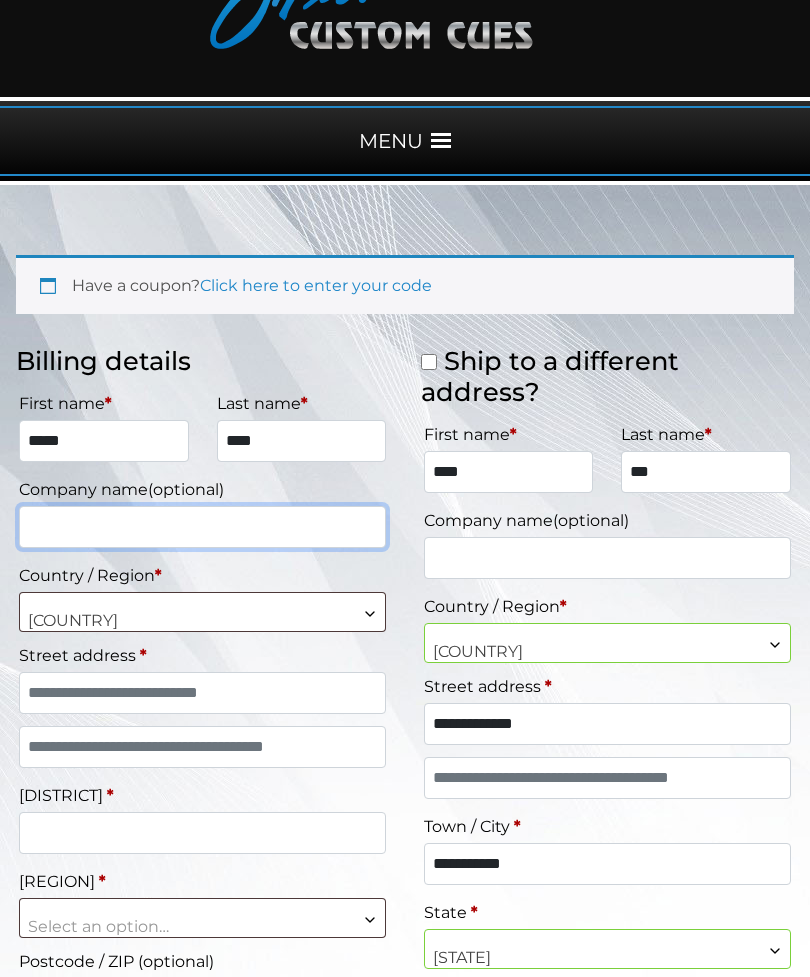 click on "Company name  (optional)" at bounding box center (202, 527) 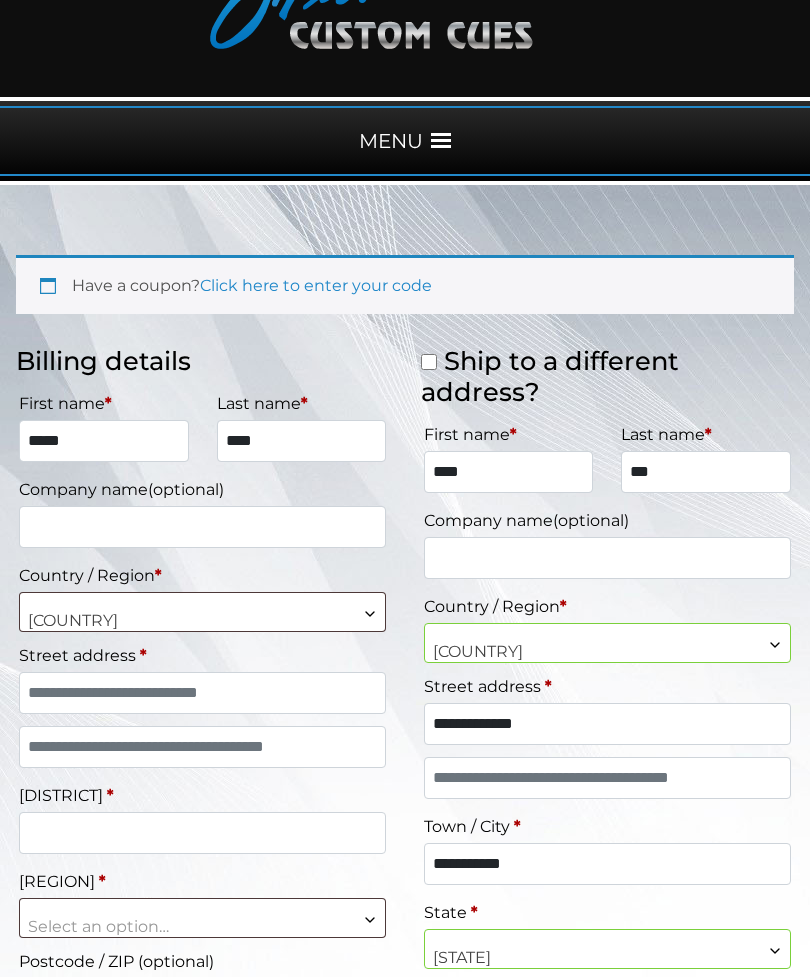 click on "Hong Kong" at bounding box center [202, 621] 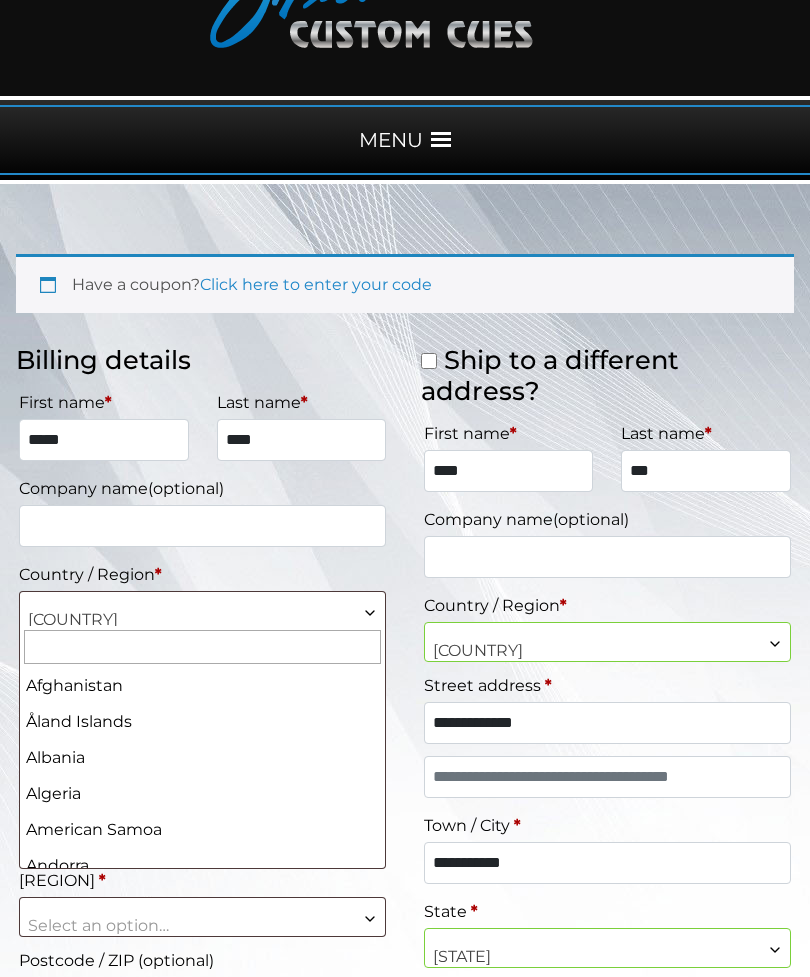 scroll, scrollTop: 3492, scrollLeft: 0, axis: vertical 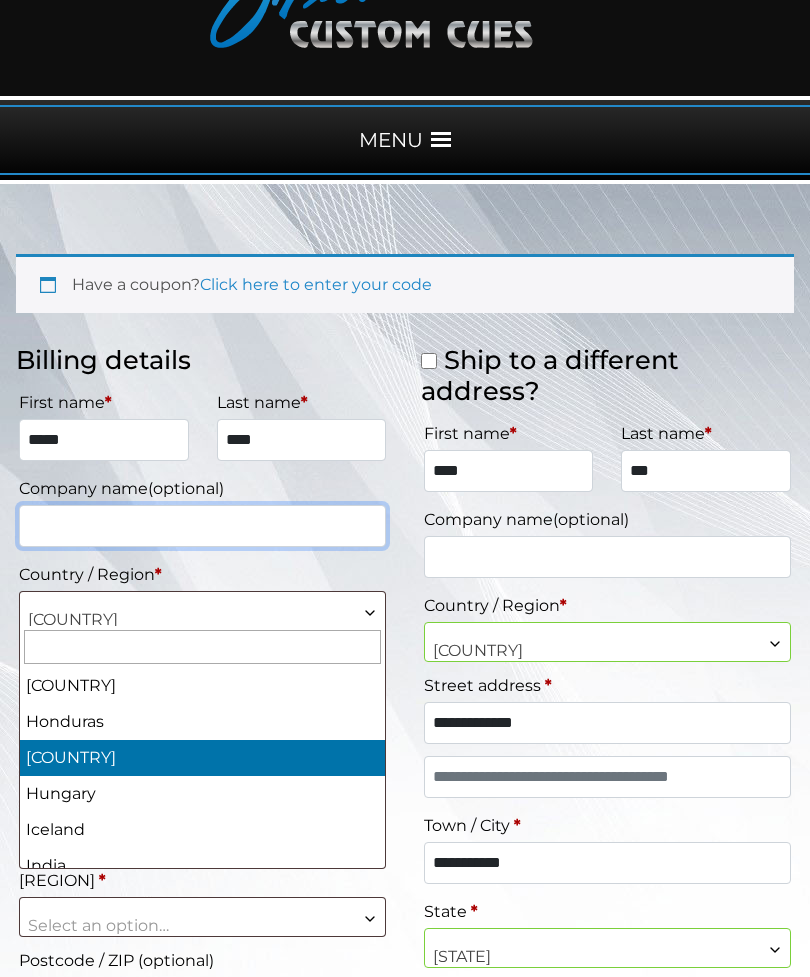 click on "Company name  (optional)" at bounding box center (202, 526) 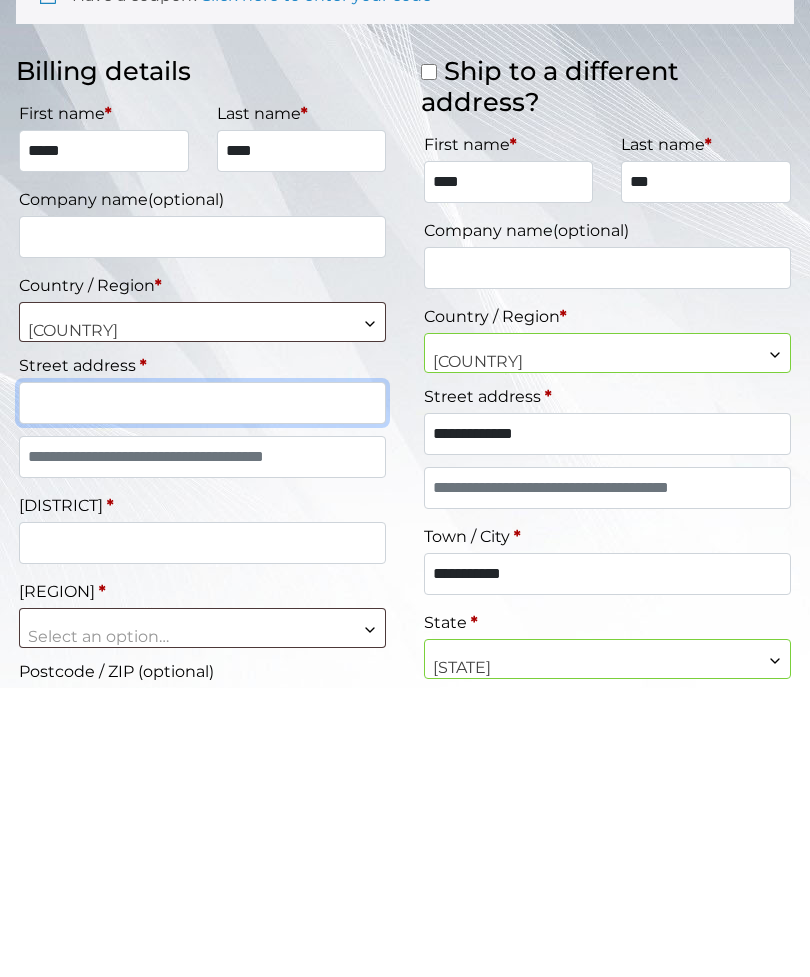 click on "Street address   *" at bounding box center [202, 693] 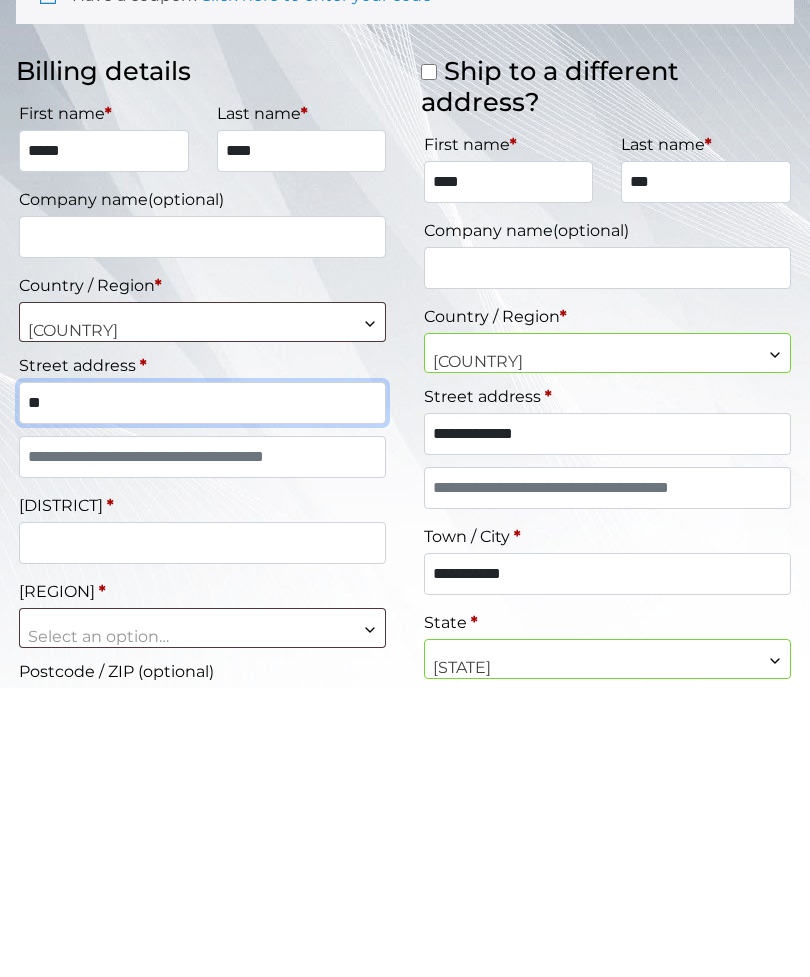 type on "*" 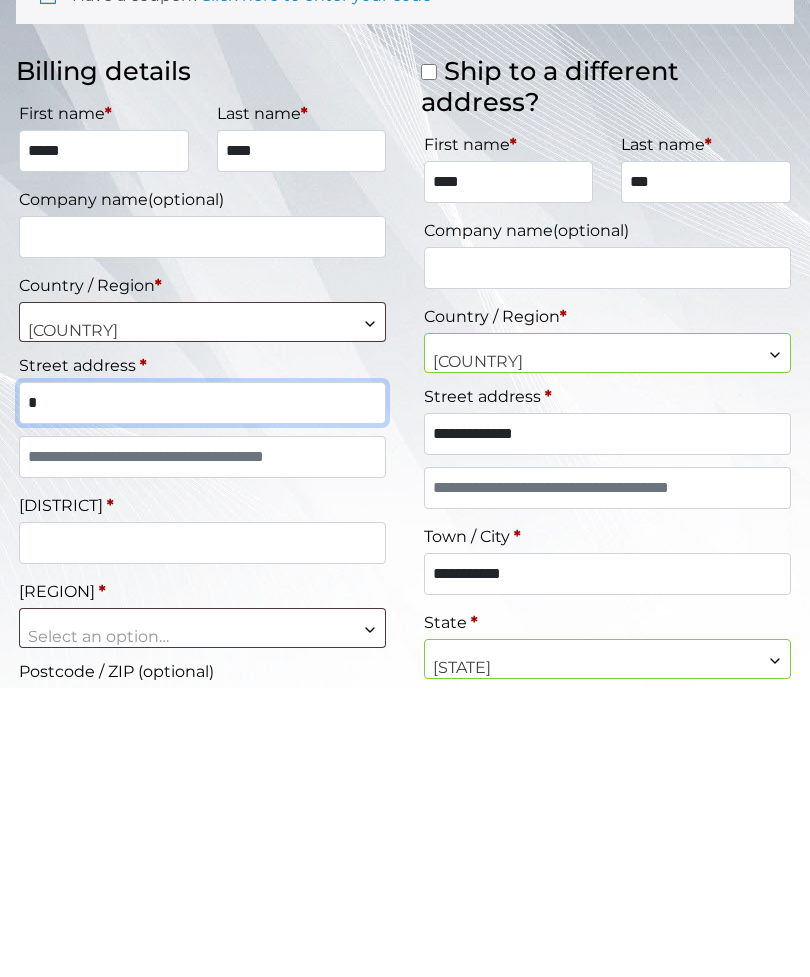 type 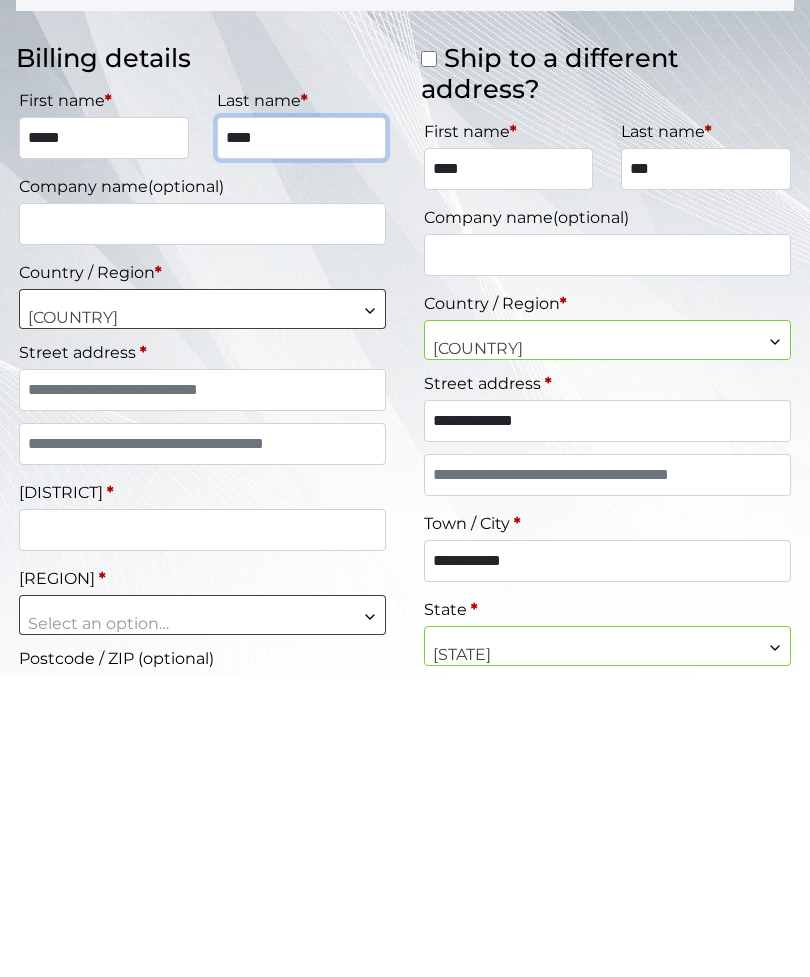 click on "****" at bounding box center (302, 441) 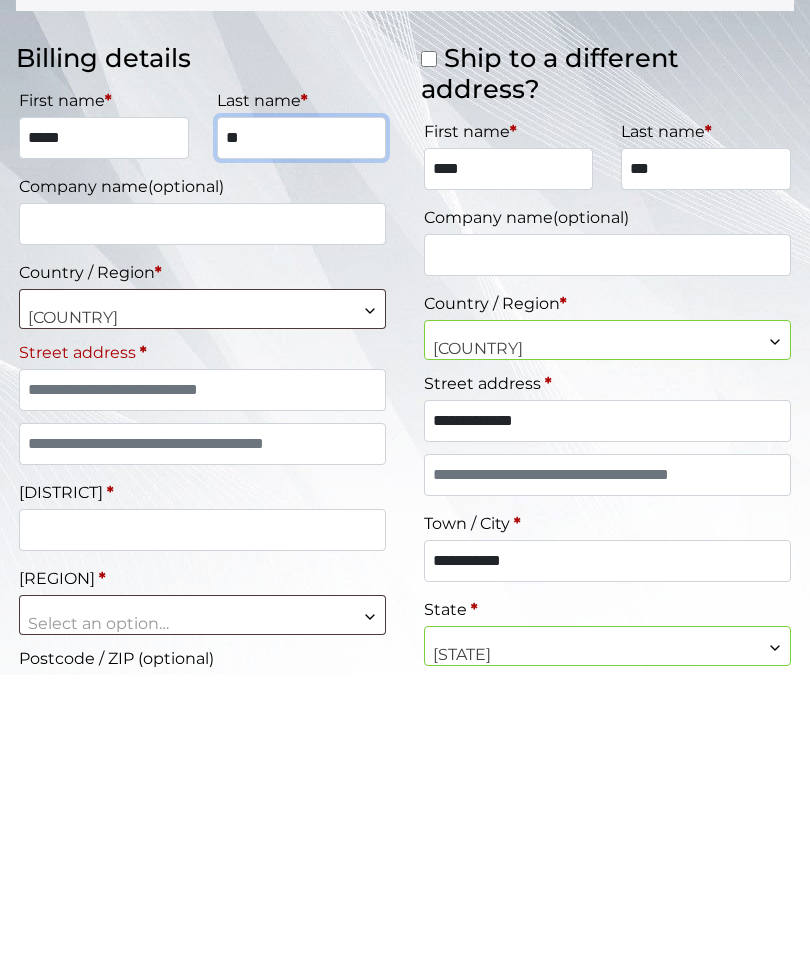 type on "*" 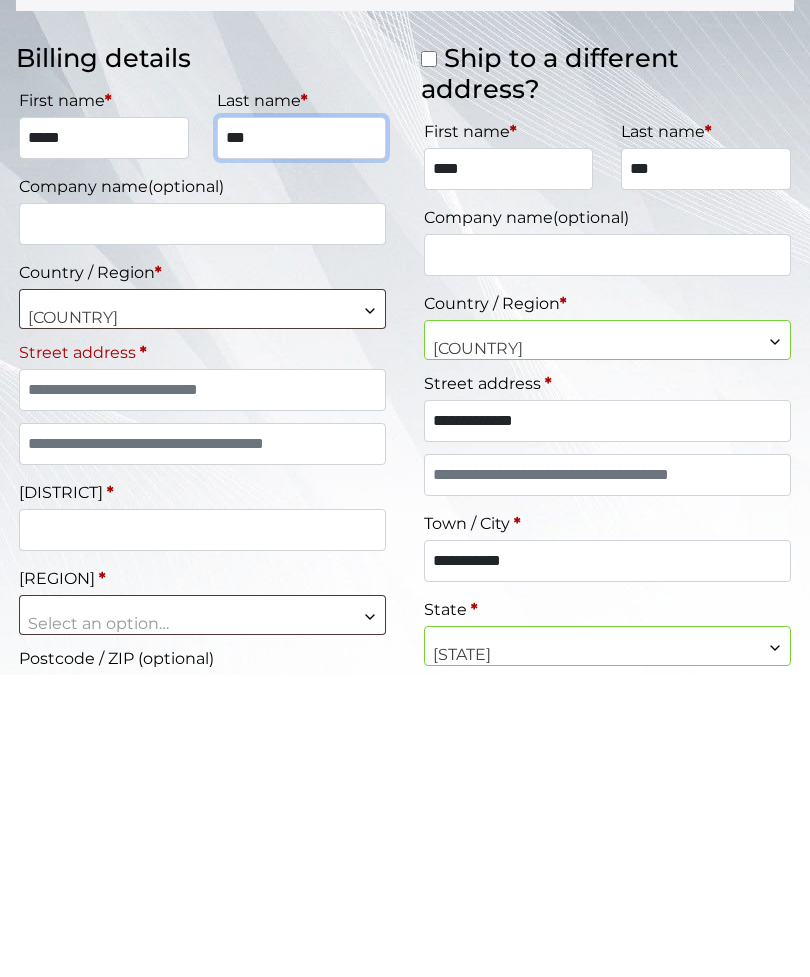 type on "***" 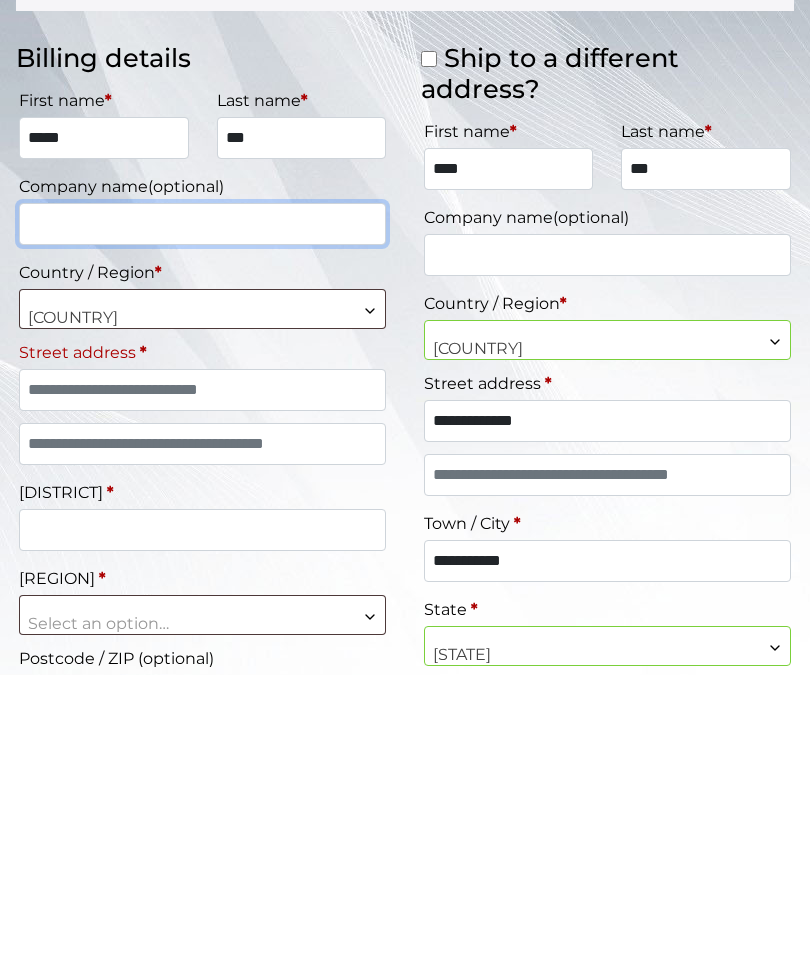 click on "Company name  (optional)" at bounding box center [202, 527] 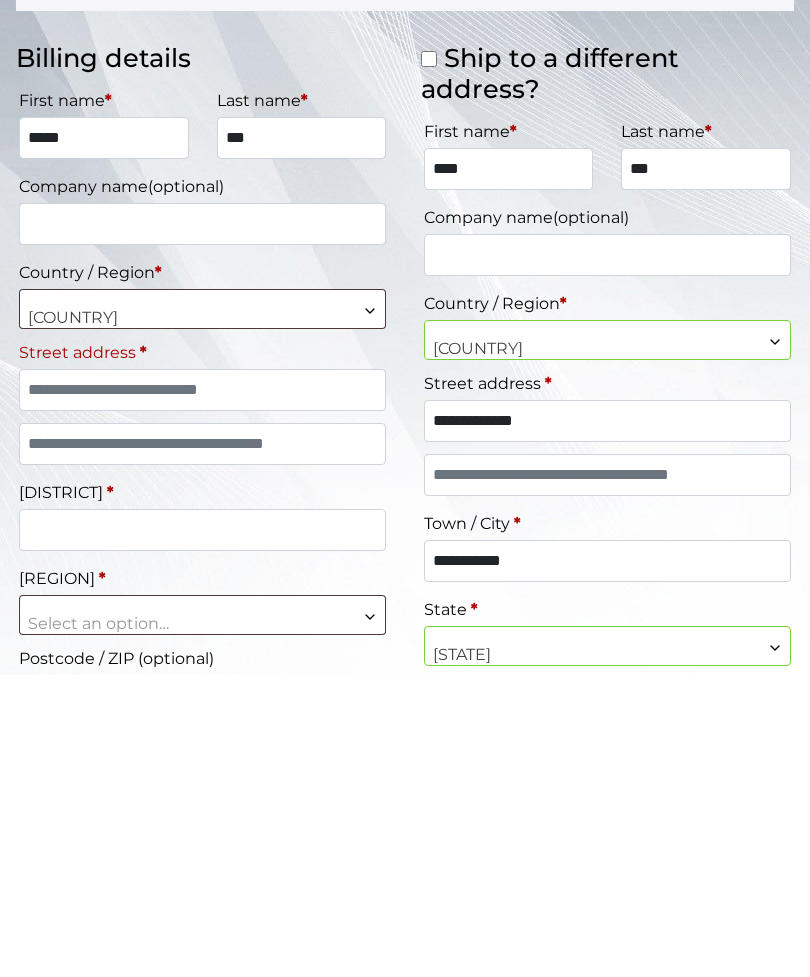 click on "Hong Kong" at bounding box center (202, 621) 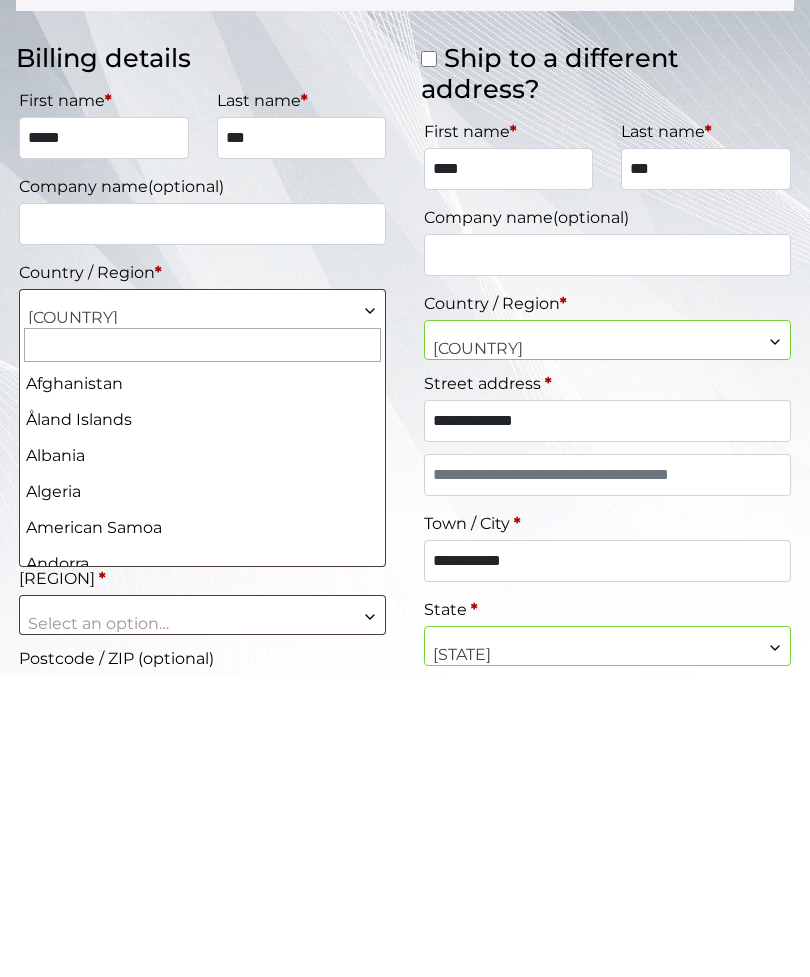 scroll, scrollTop: 471, scrollLeft: 0, axis: vertical 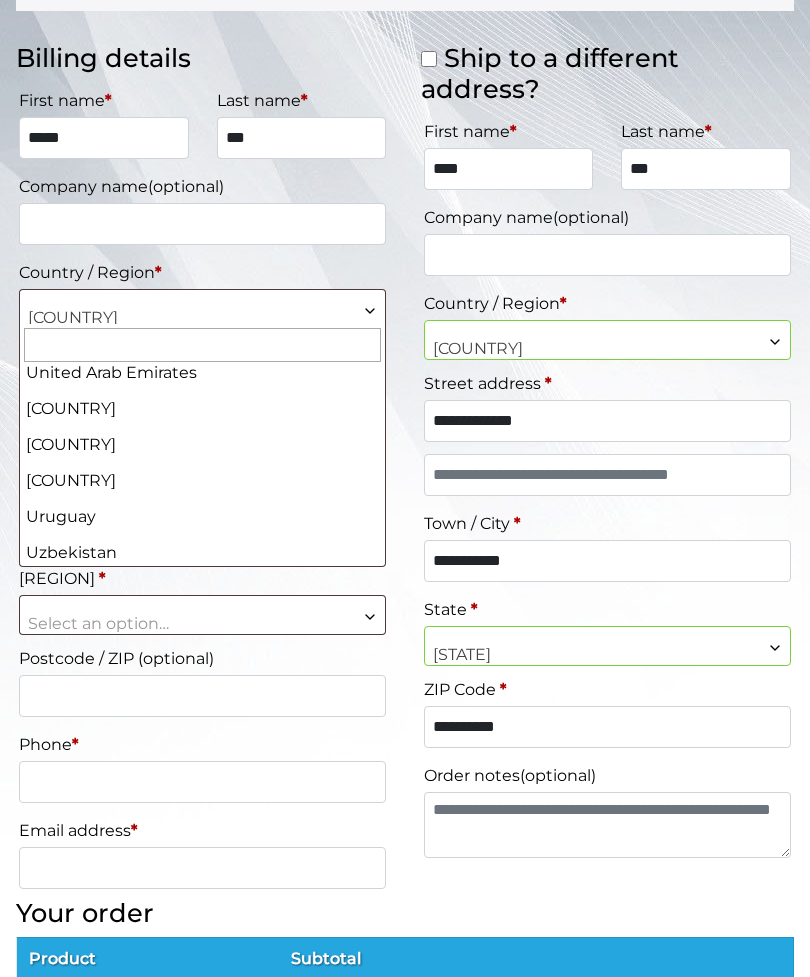 select on "**" 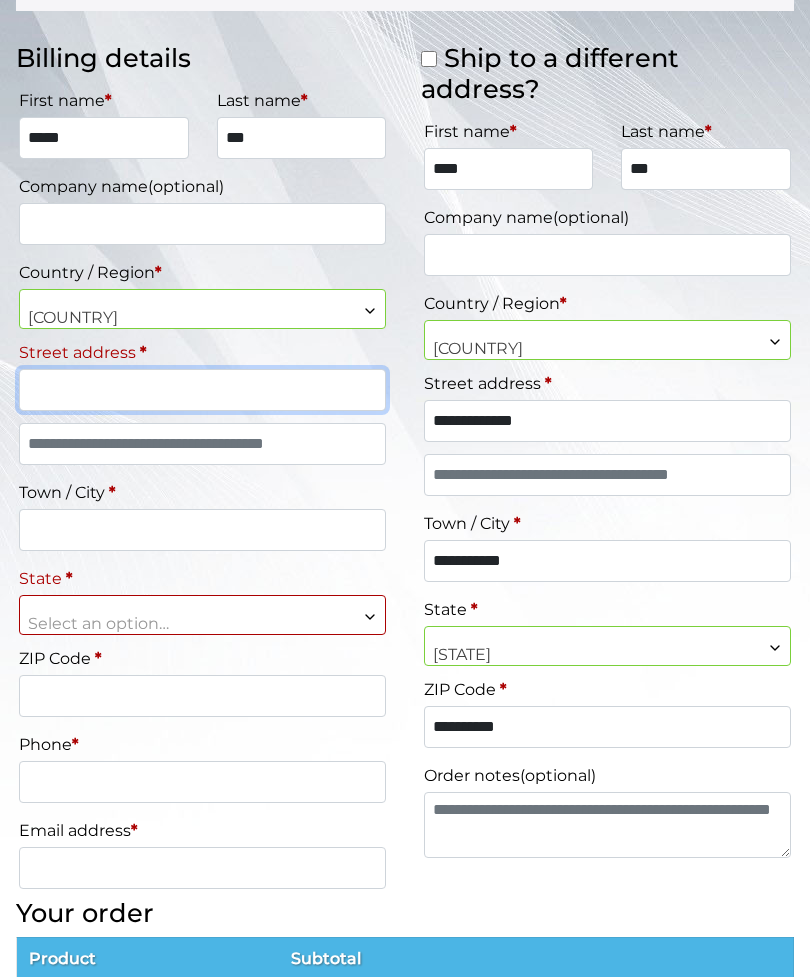 click on "Street address   *" at bounding box center [202, 390] 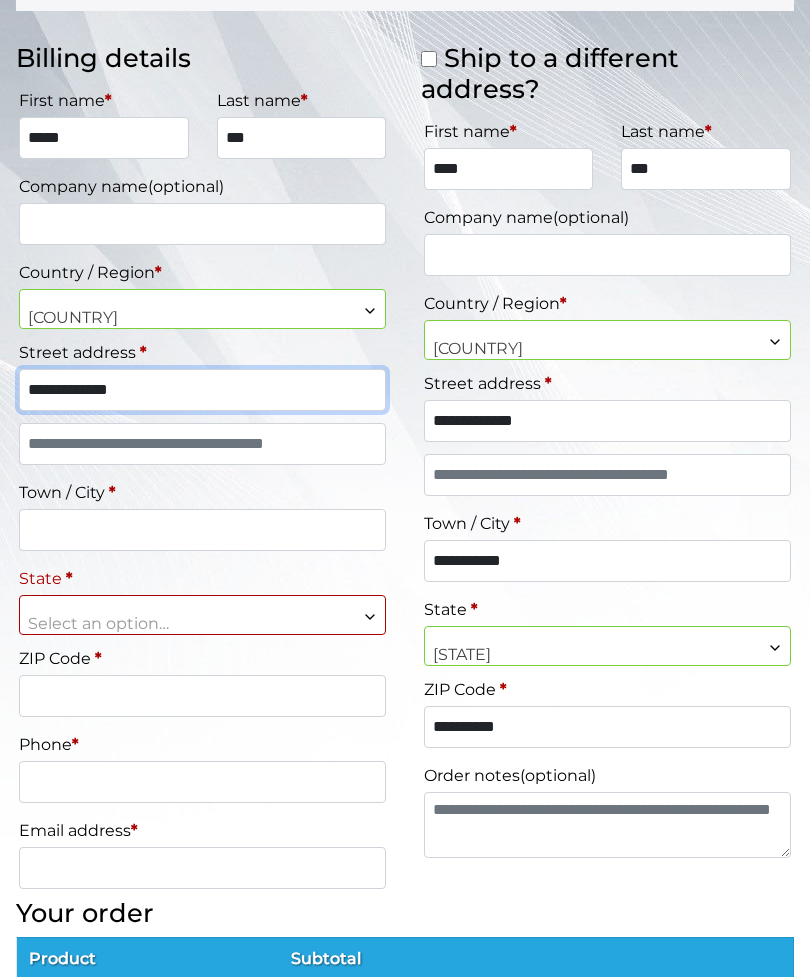 type on "**********" 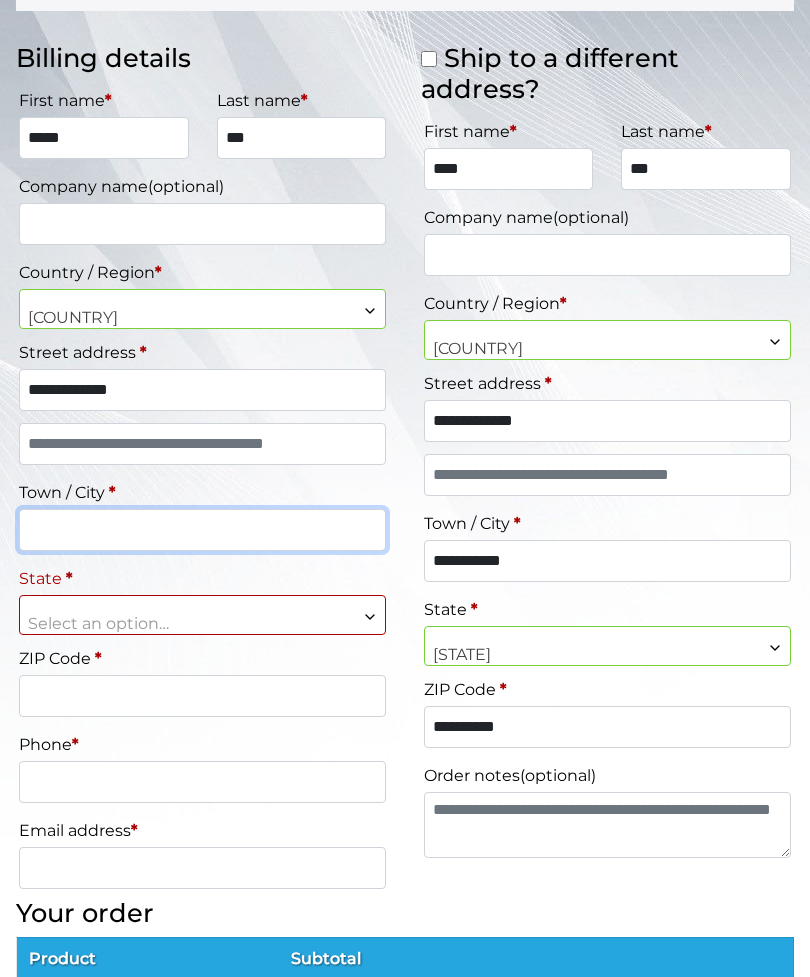 click on "Town / City   *" at bounding box center (202, 530) 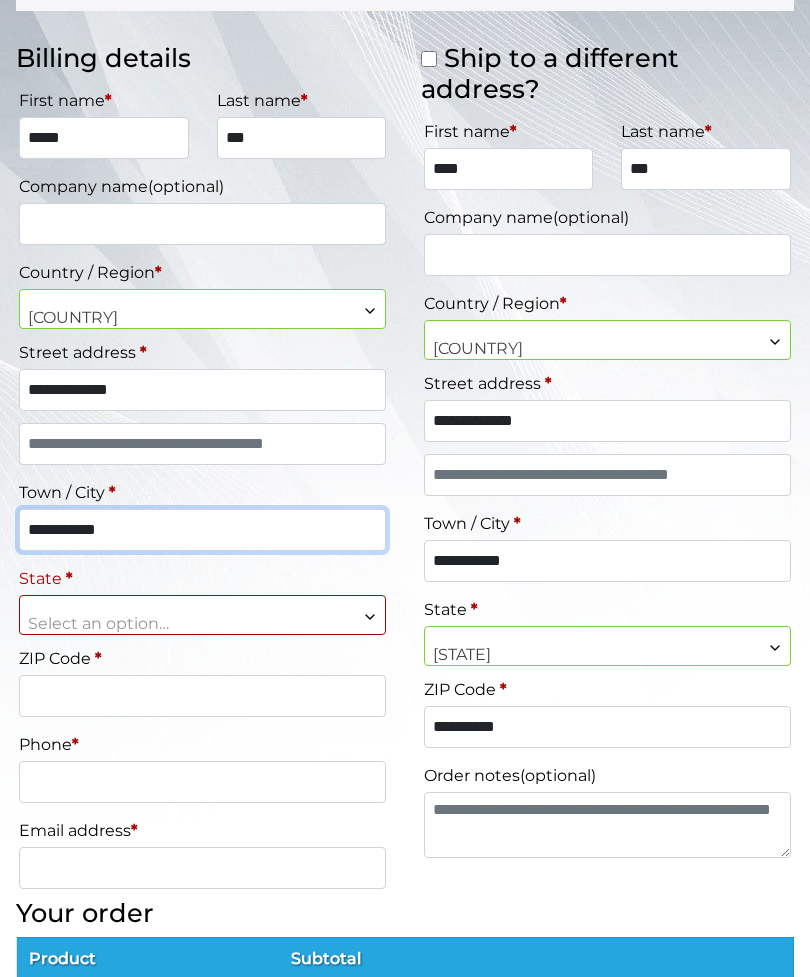 type on "**********" 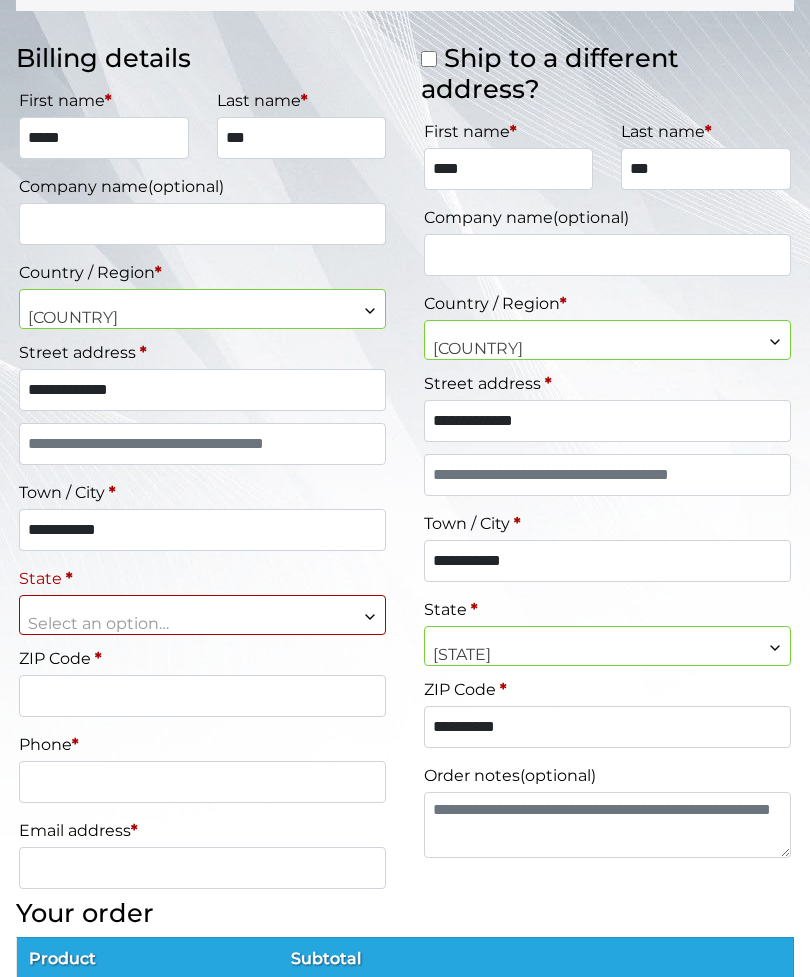 click on "Select an option…" at bounding box center (202, 624) 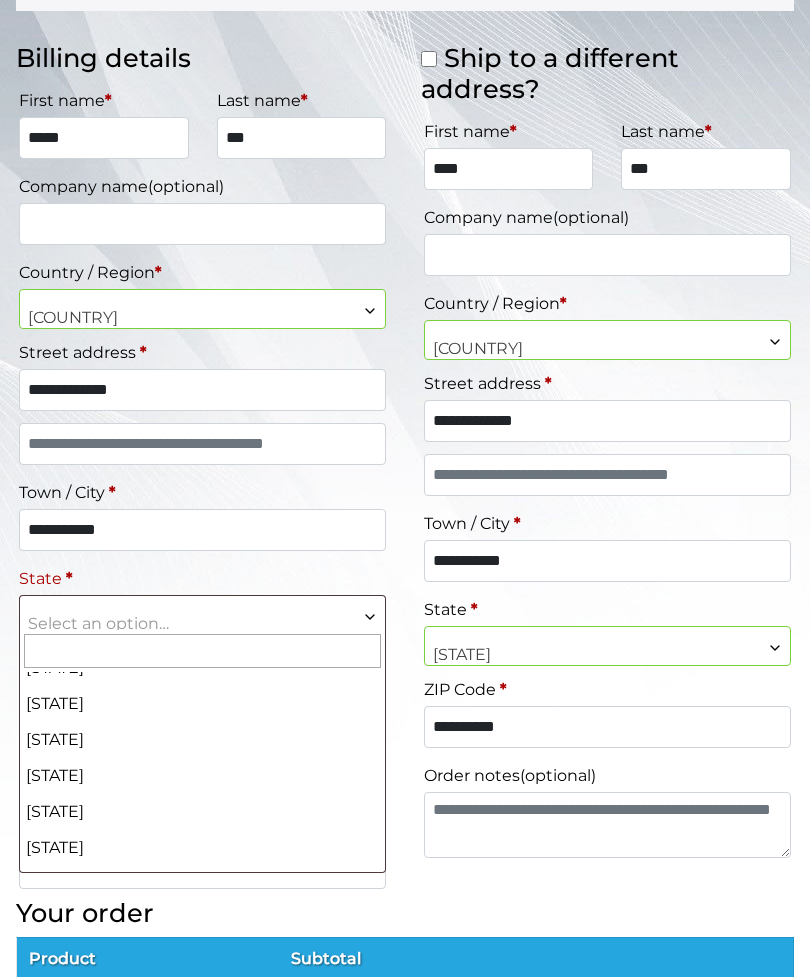 scroll, scrollTop: 91, scrollLeft: 0, axis: vertical 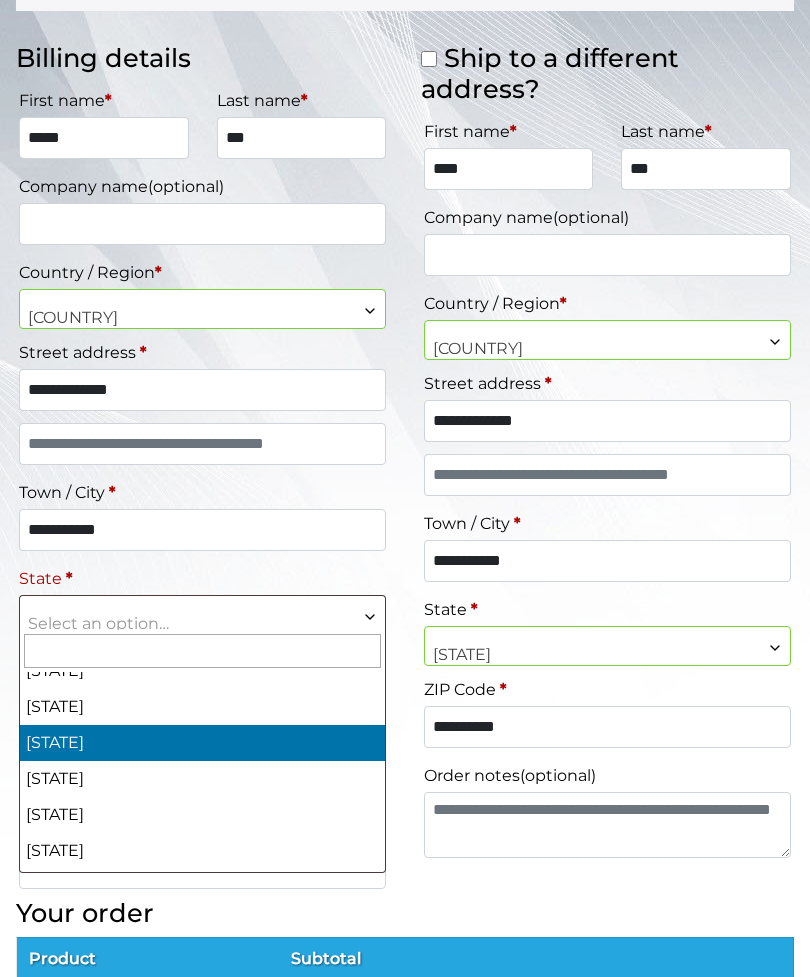 select on "**" 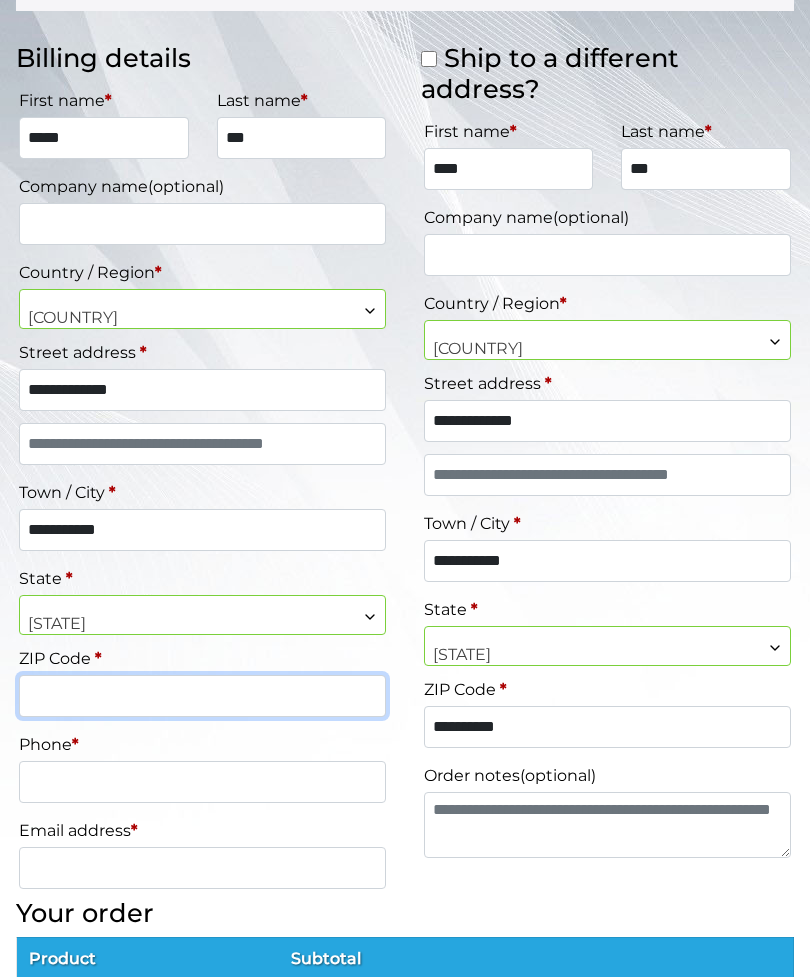 click on "ZIP Code   *" at bounding box center (202, 696) 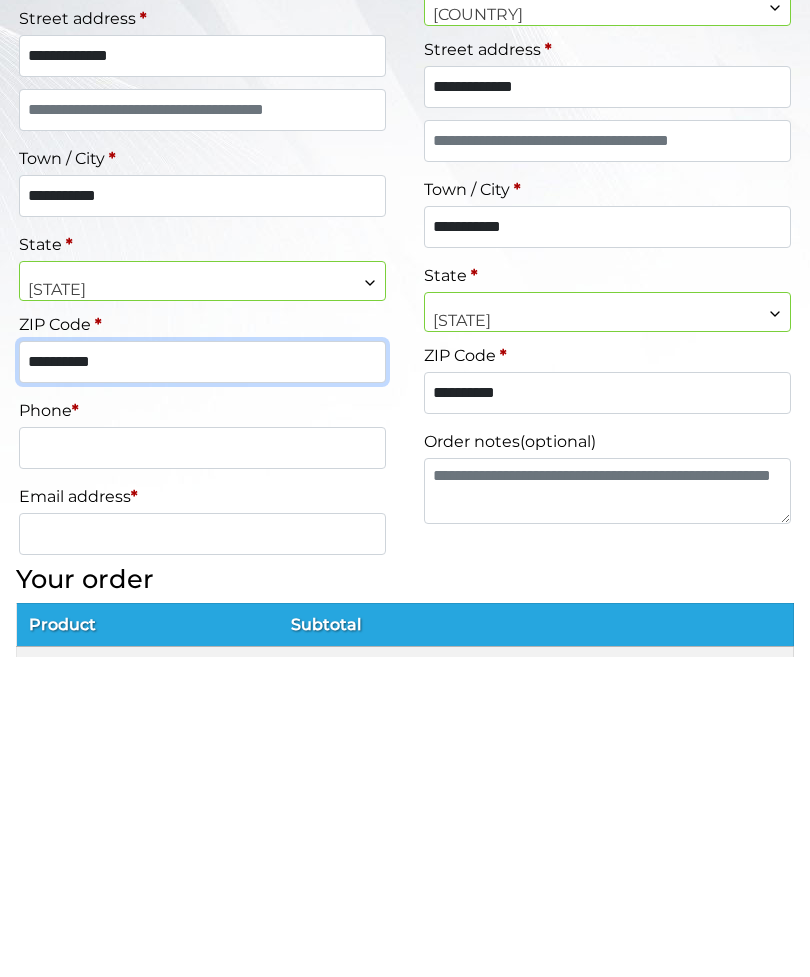 type on "**********" 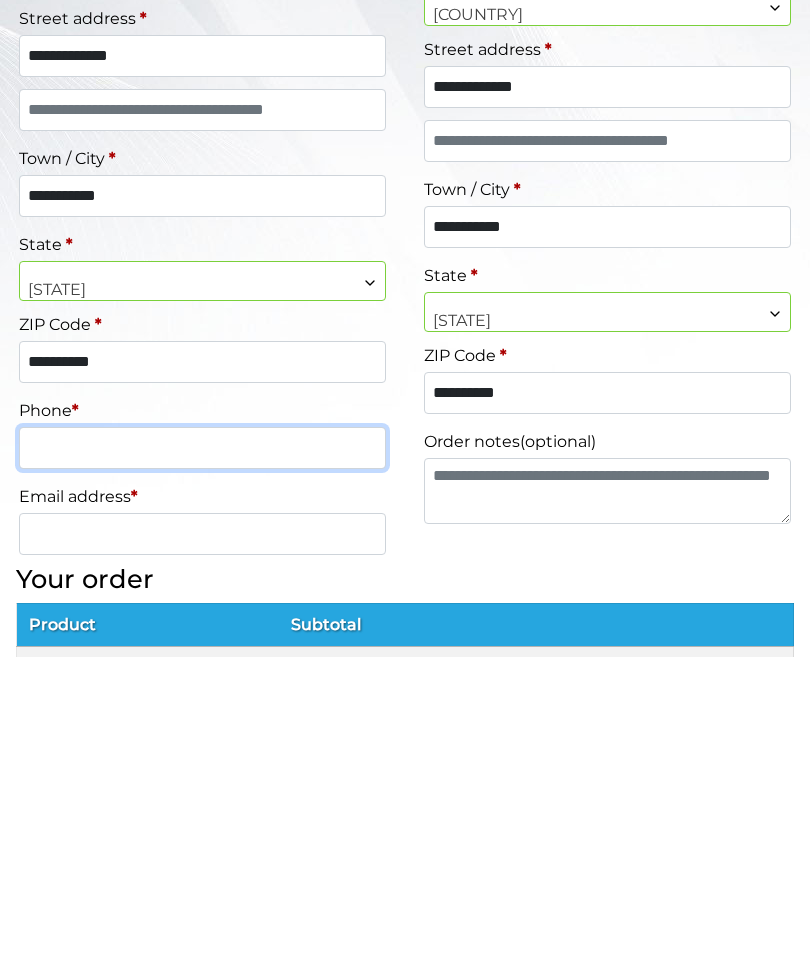 click on "Phone  *" at bounding box center [202, 768] 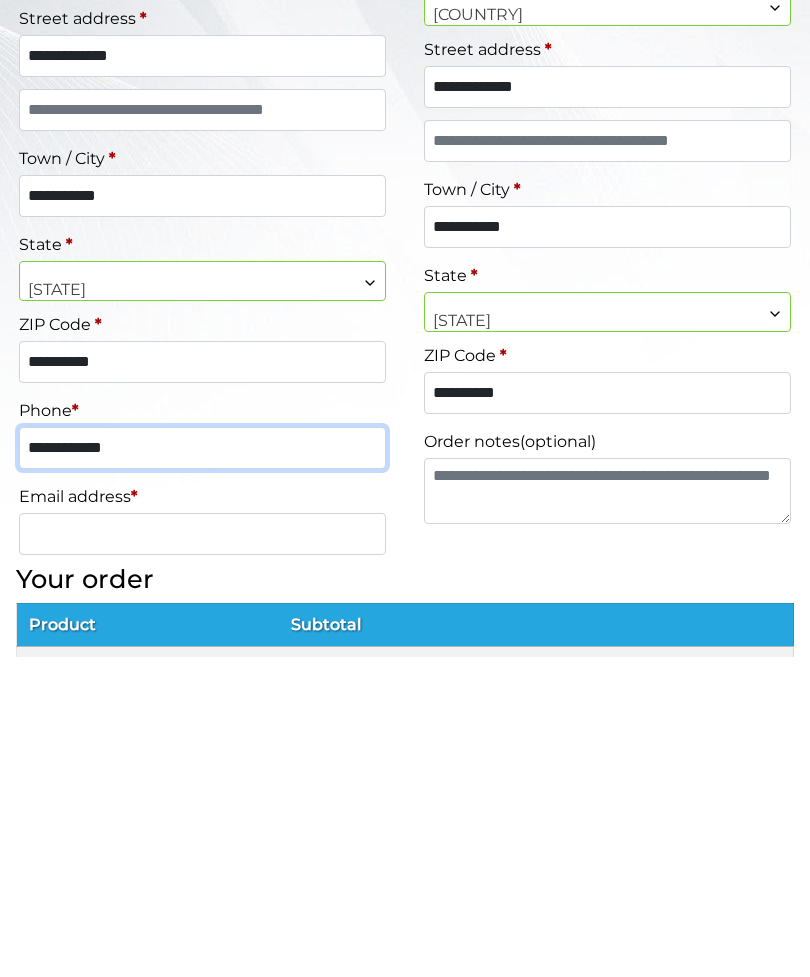 type on "**********" 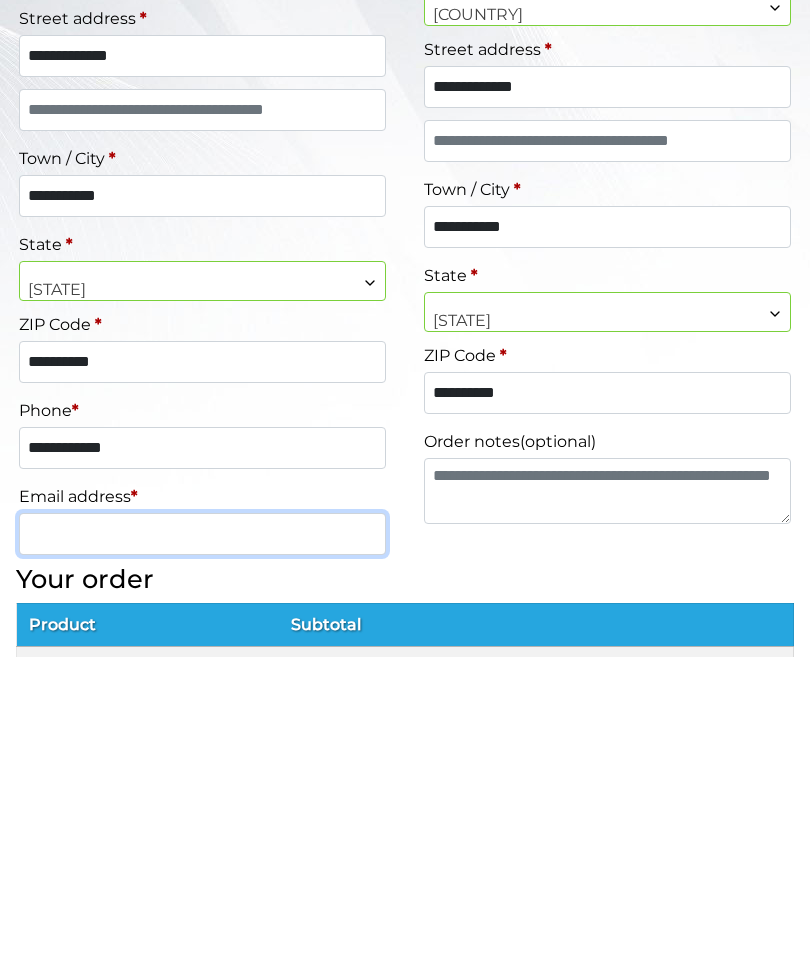 click on "Email address  *" at bounding box center [202, 854] 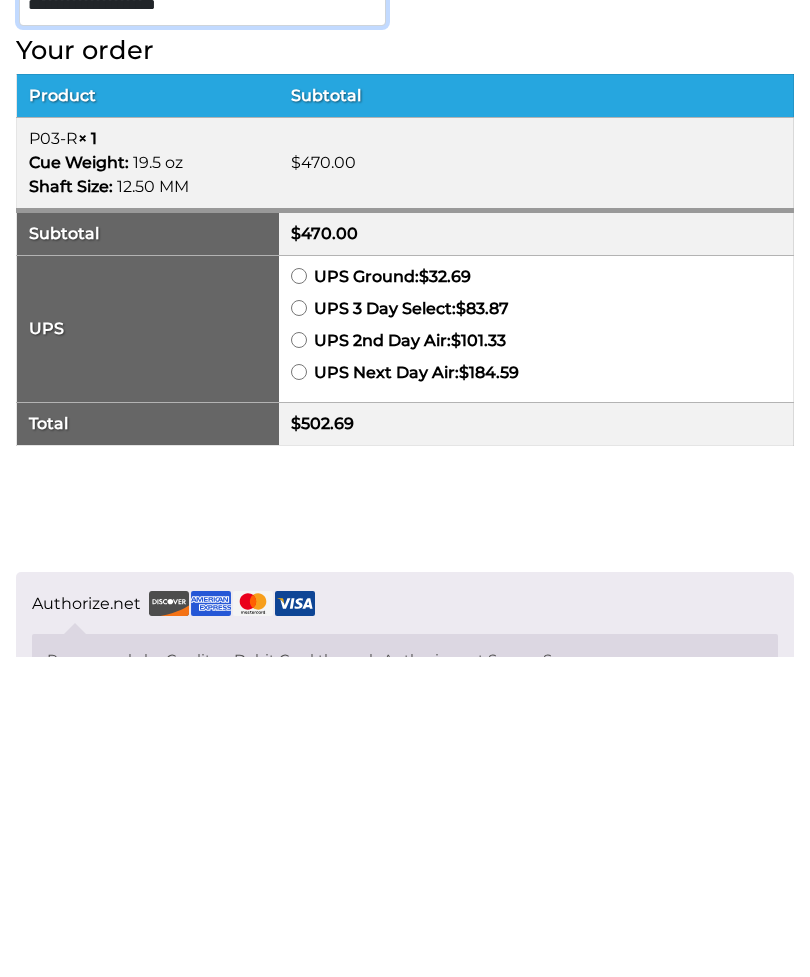 scroll, scrollTop: 1023, scrollLeft: 0, axis: vertical 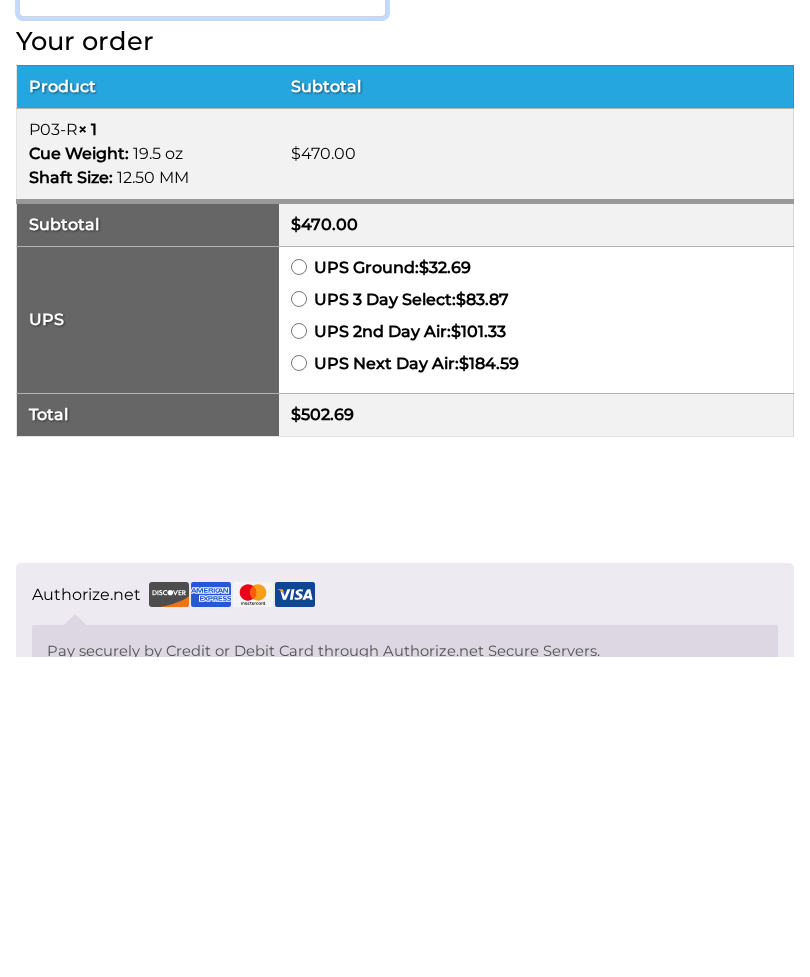 type on "**********" 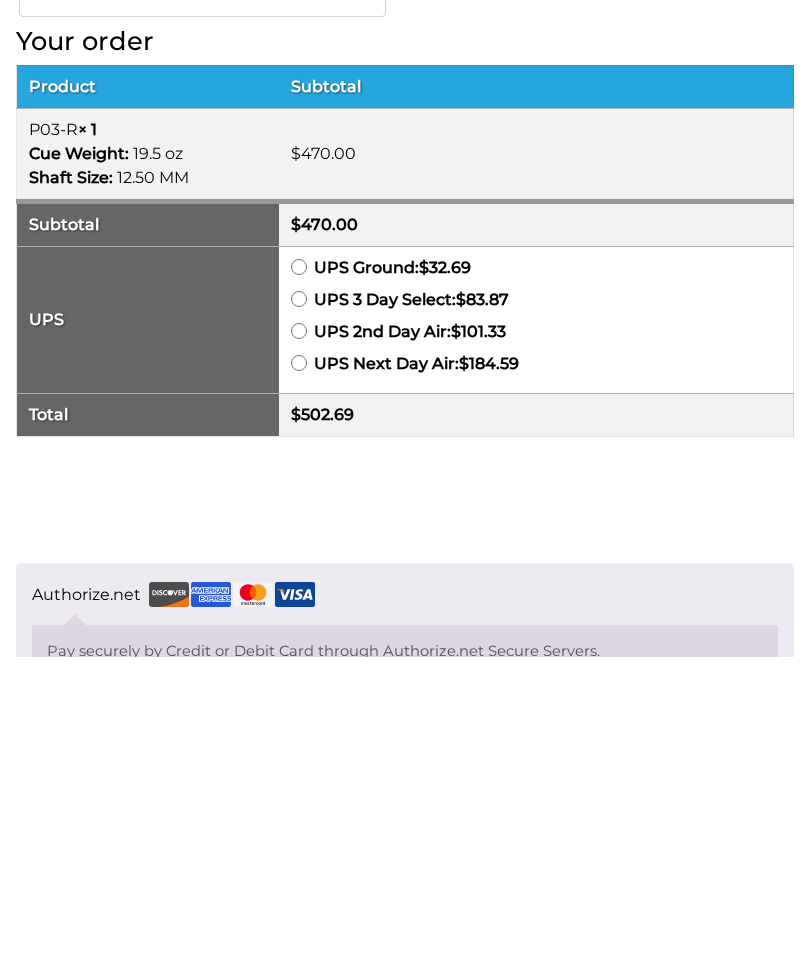 scroll, scrollTop: 1343, scrollLeft: 0, axis: vertical 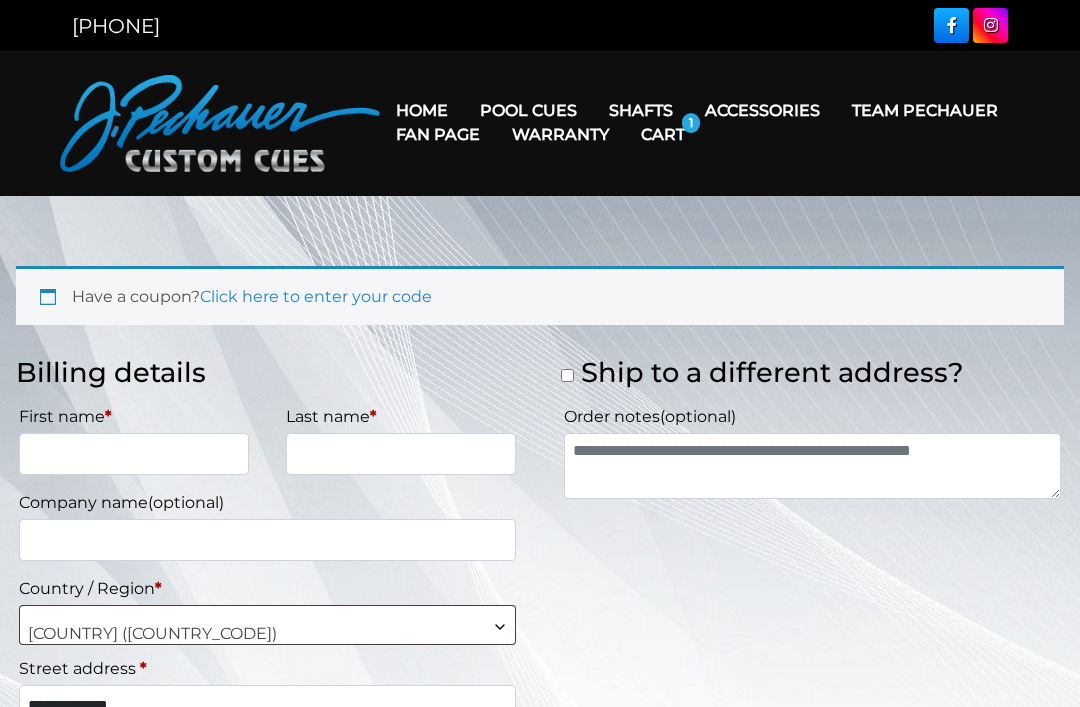 select on "**" 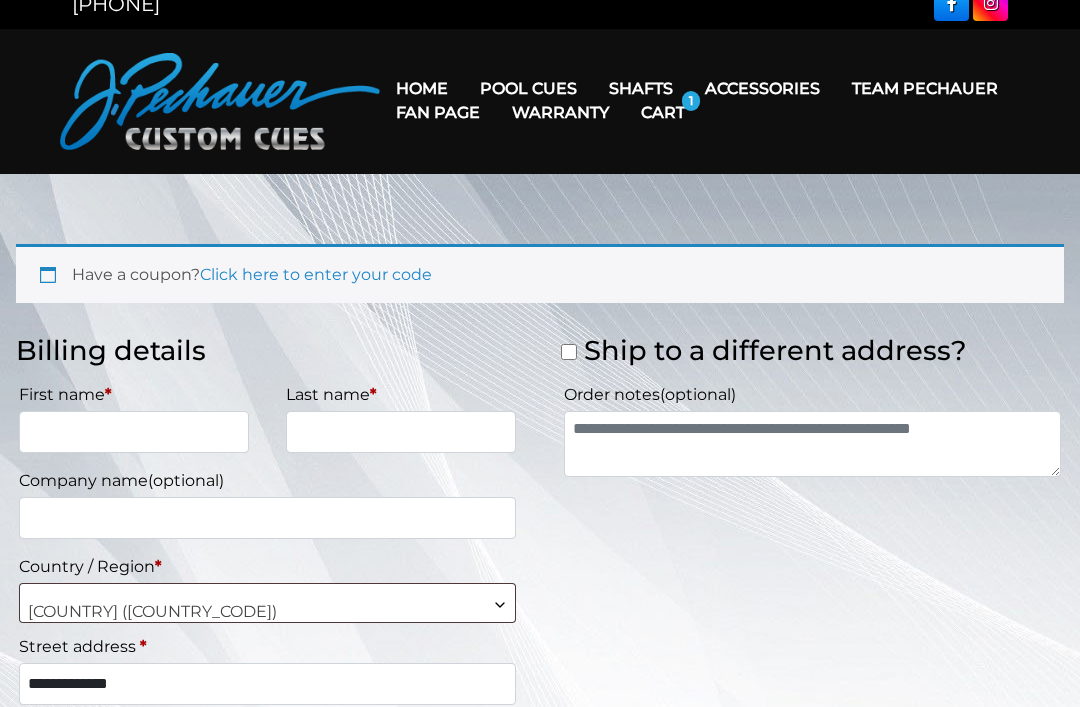 scroll, scrollTop: 0, scrollLeft: 0, axis: both 